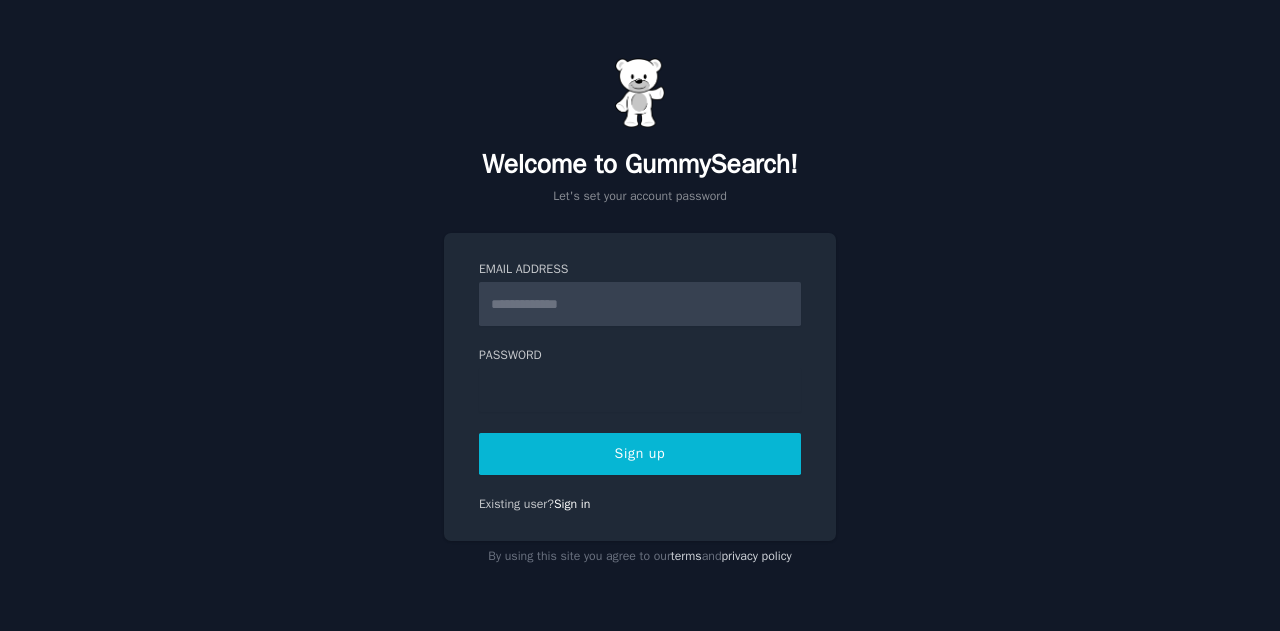 scroll, scrollTop: 0, scrollLeft: 0, axis: both 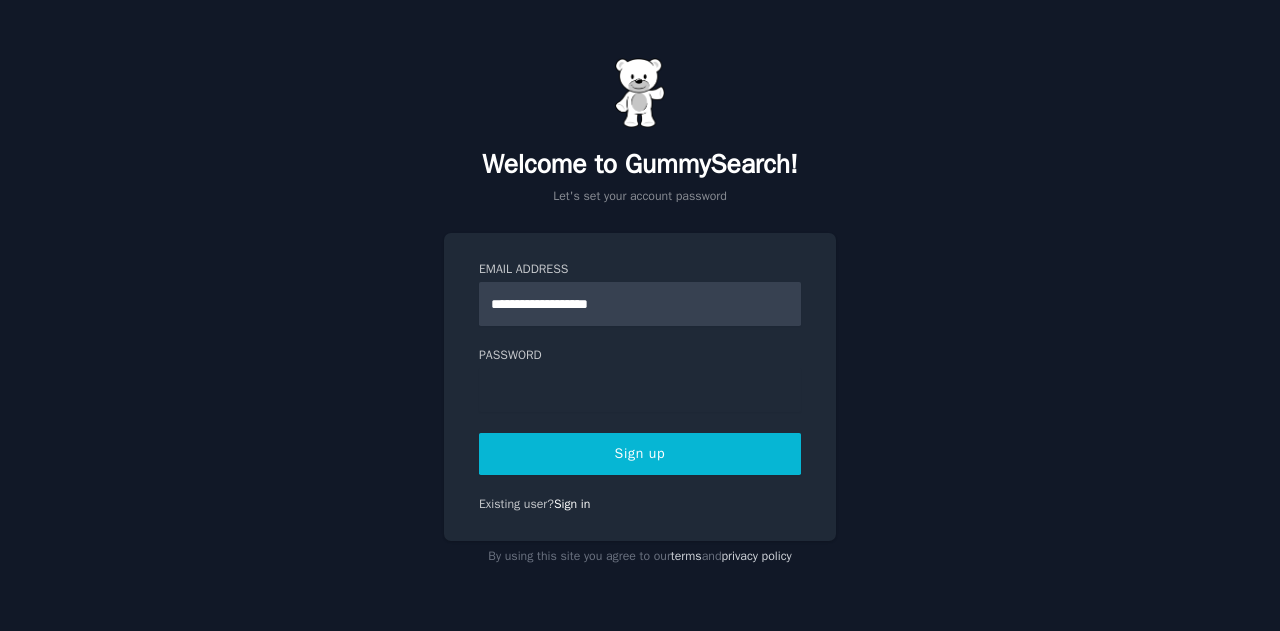 click on "Sign up" at bounding box center (640, 454) 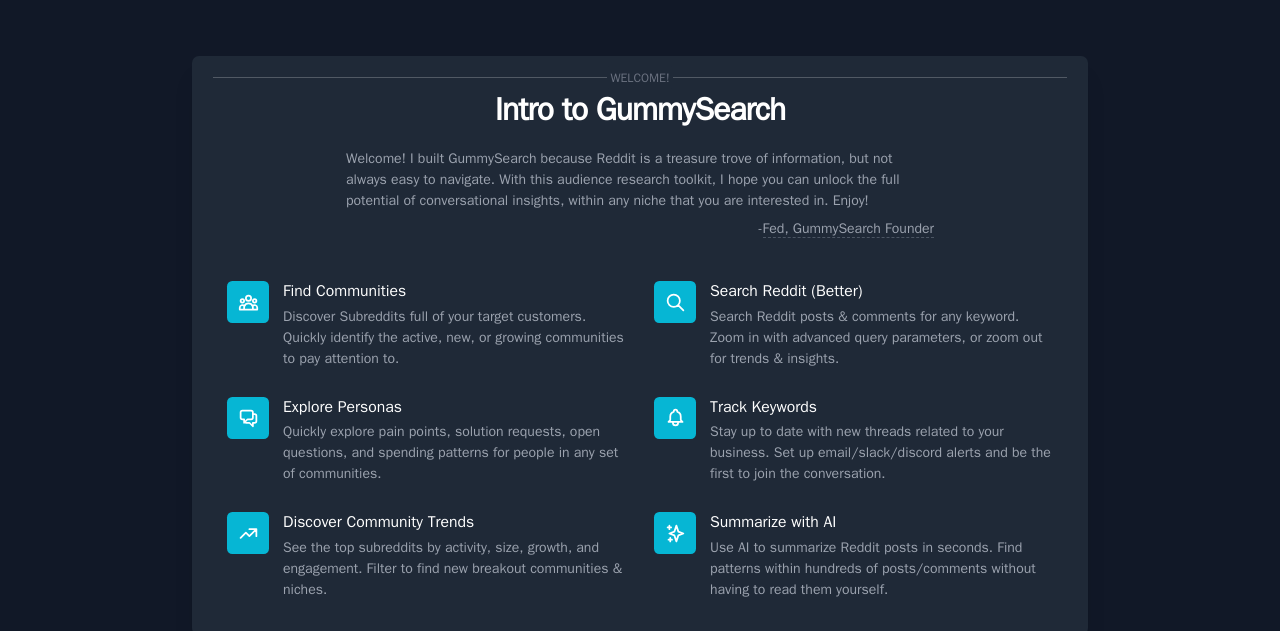 scroll, scrollTop: 0, scrollLeft: 0, axis: both 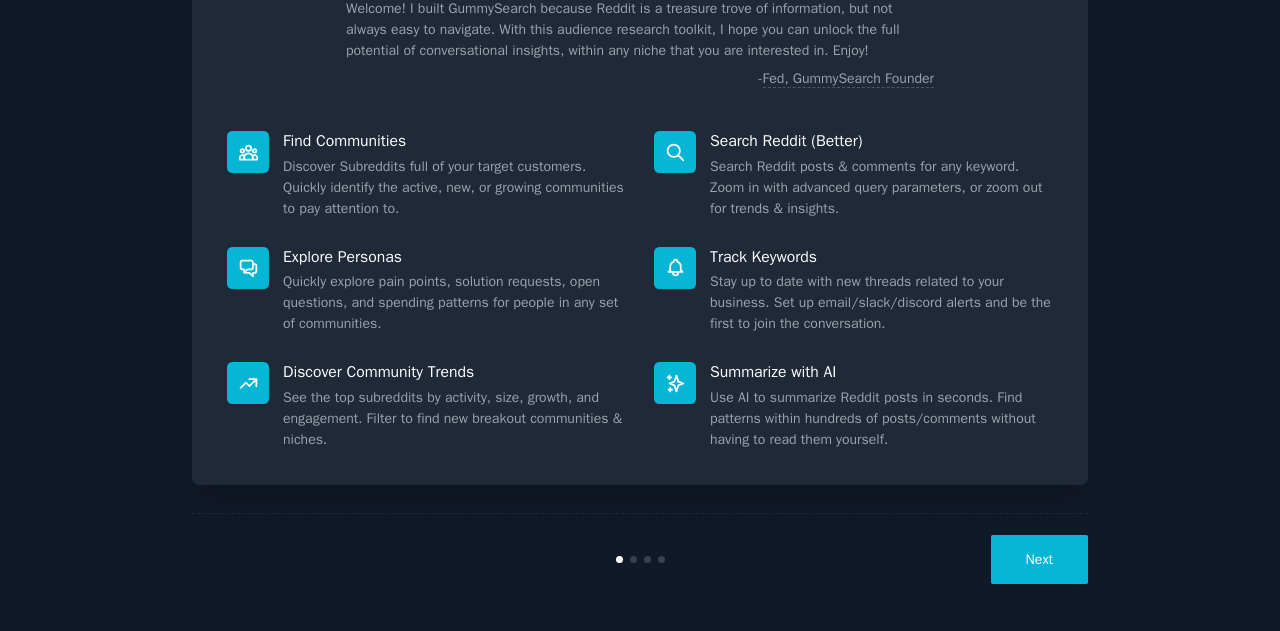 click on "Next" at bounding box center (1039, 559) 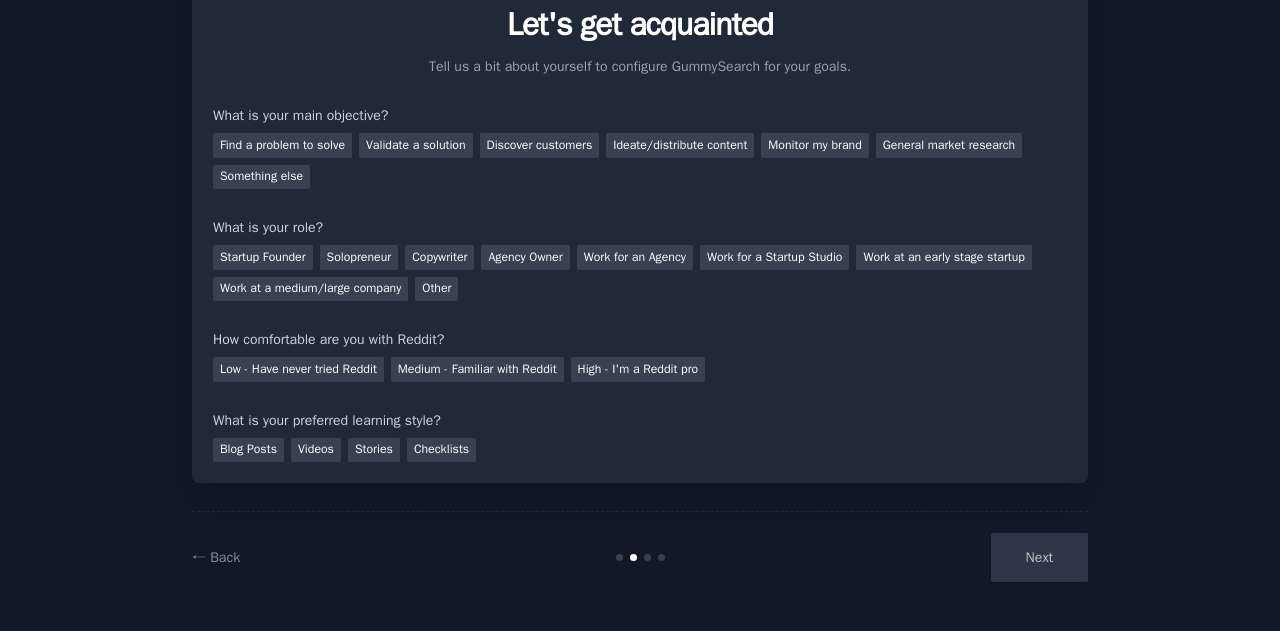 scroll, scrollTop: 84, scrollLeft: 0, axis: vertical 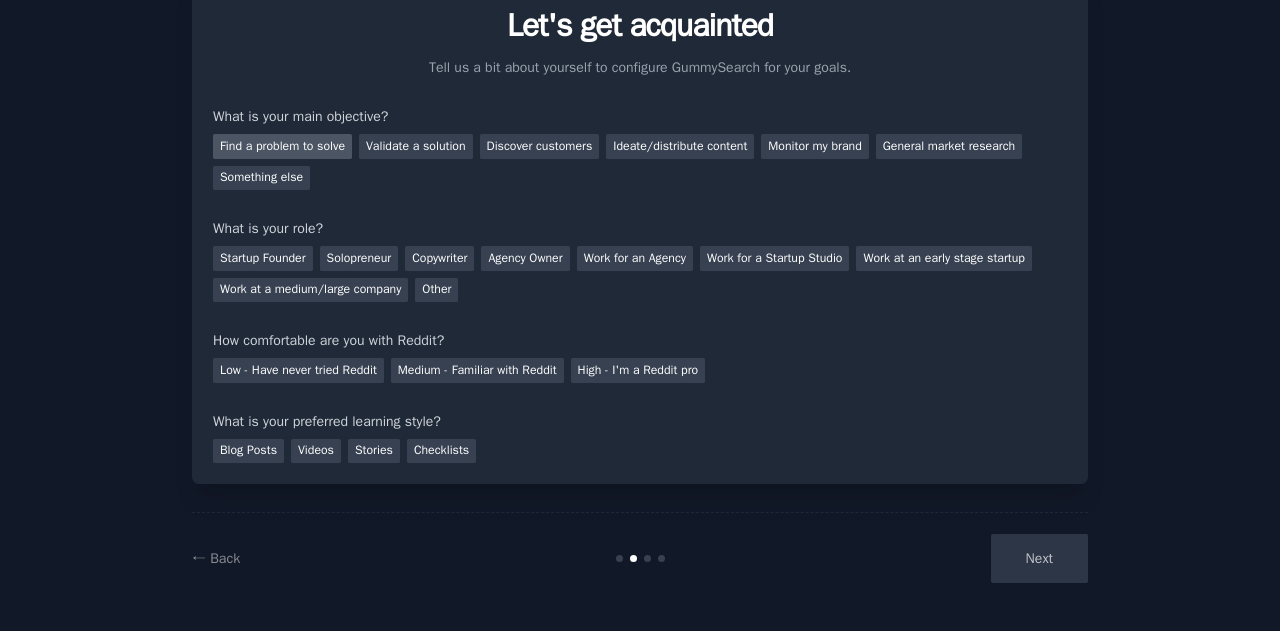 click on "Find a problem to solve" at bounding box center [282, 146] 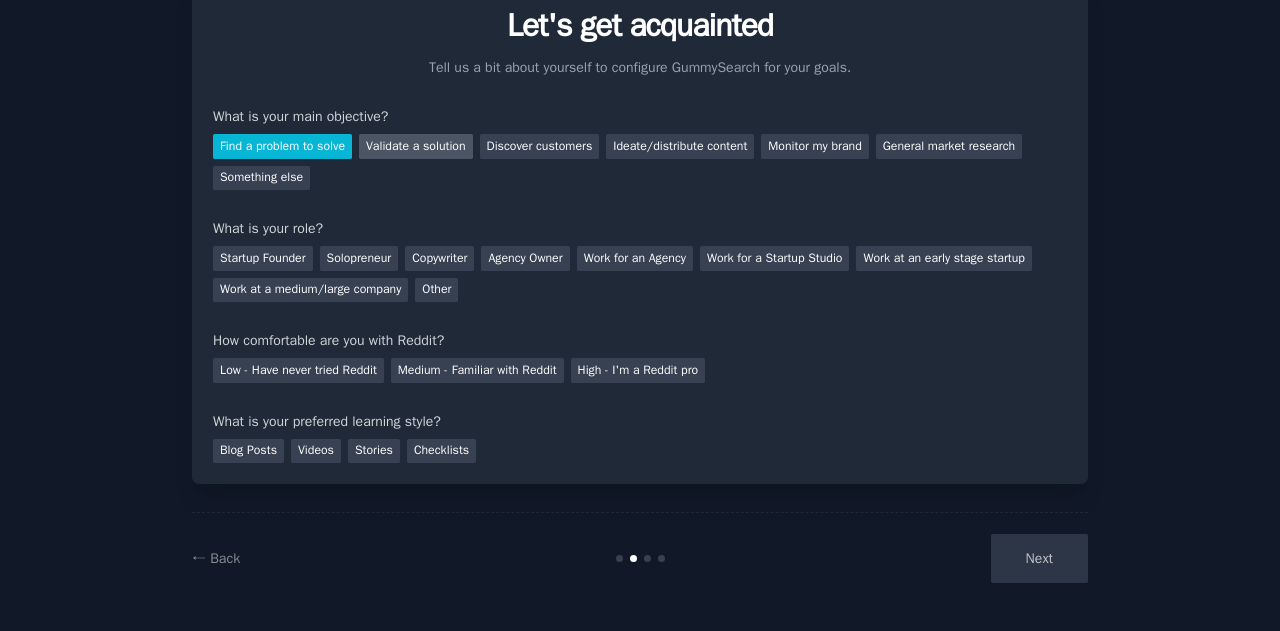 click on "Validate a solution" at bounding box center [416, 146] 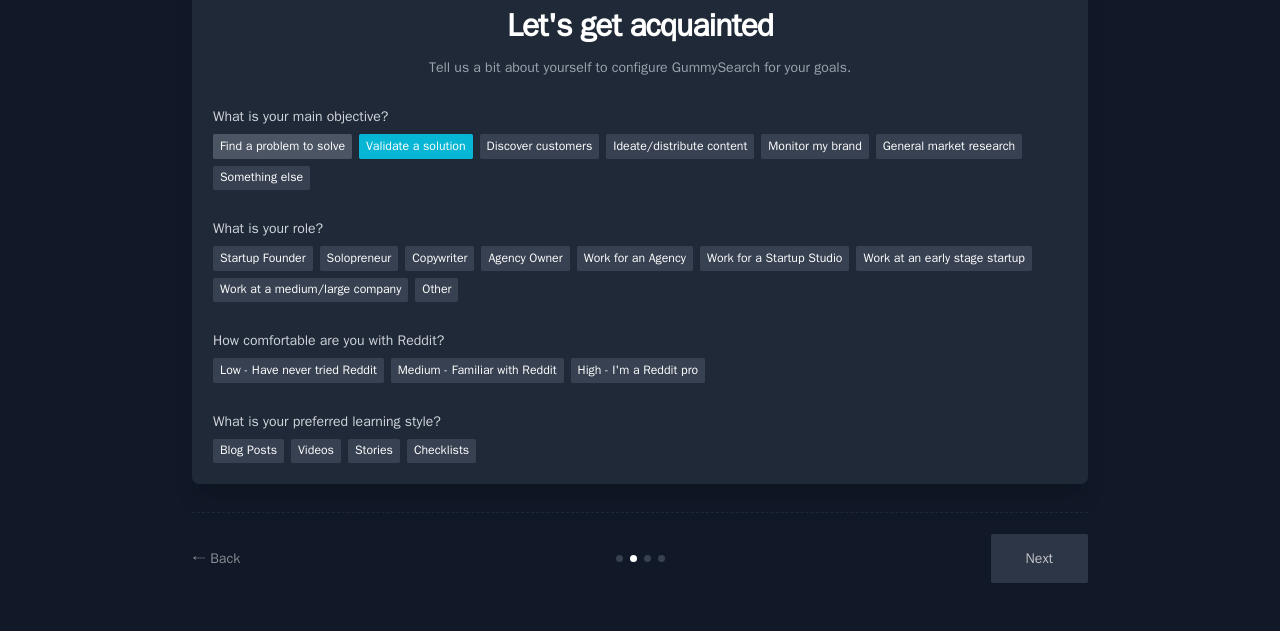 click on "Find a problem to solve" at bounding box center (282, 146) 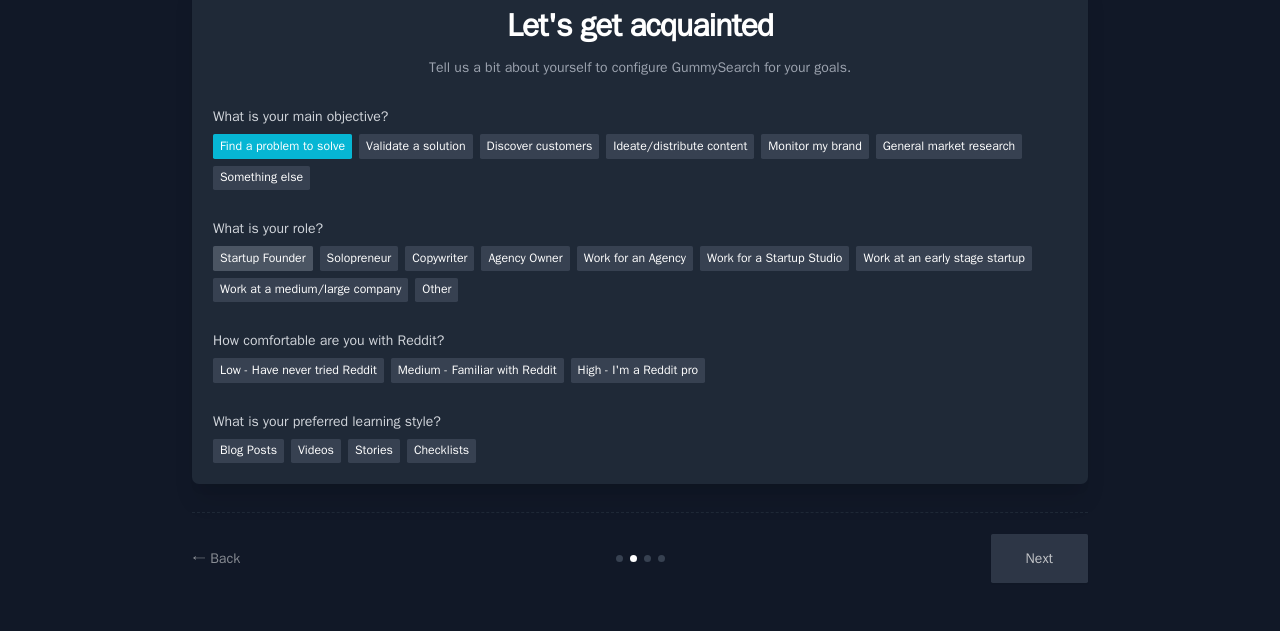 click on "Startup Founder" at bounding box center (263, 258) 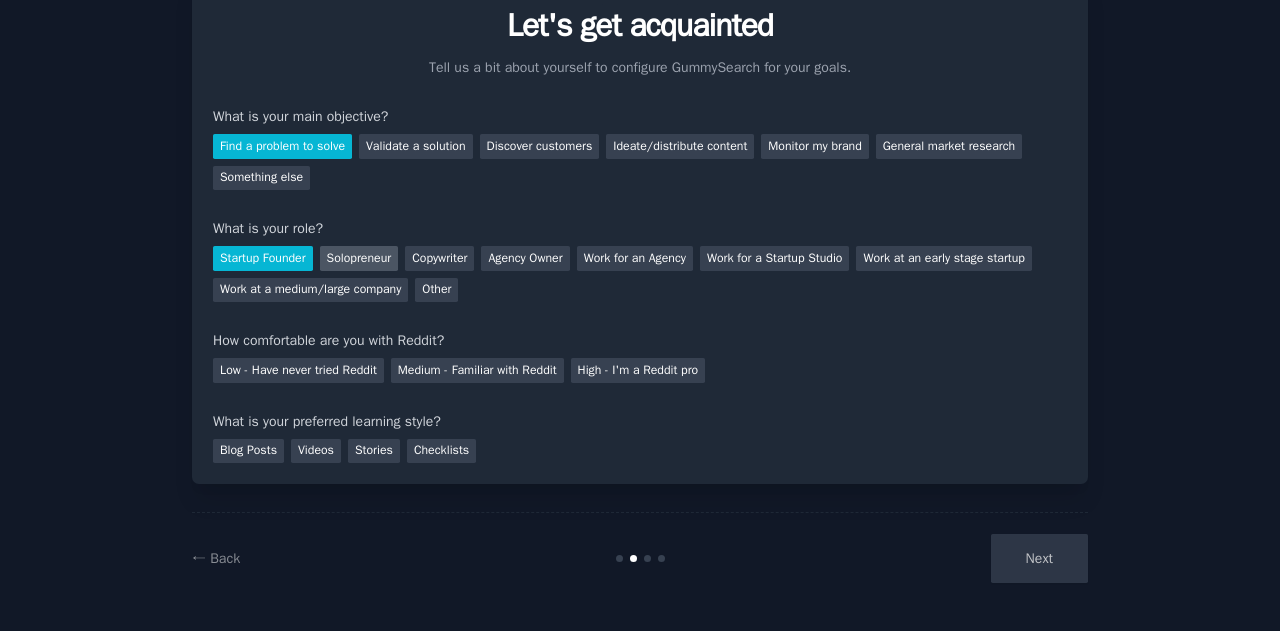 click on "Solopreneur" at bounding box center (359, 258) 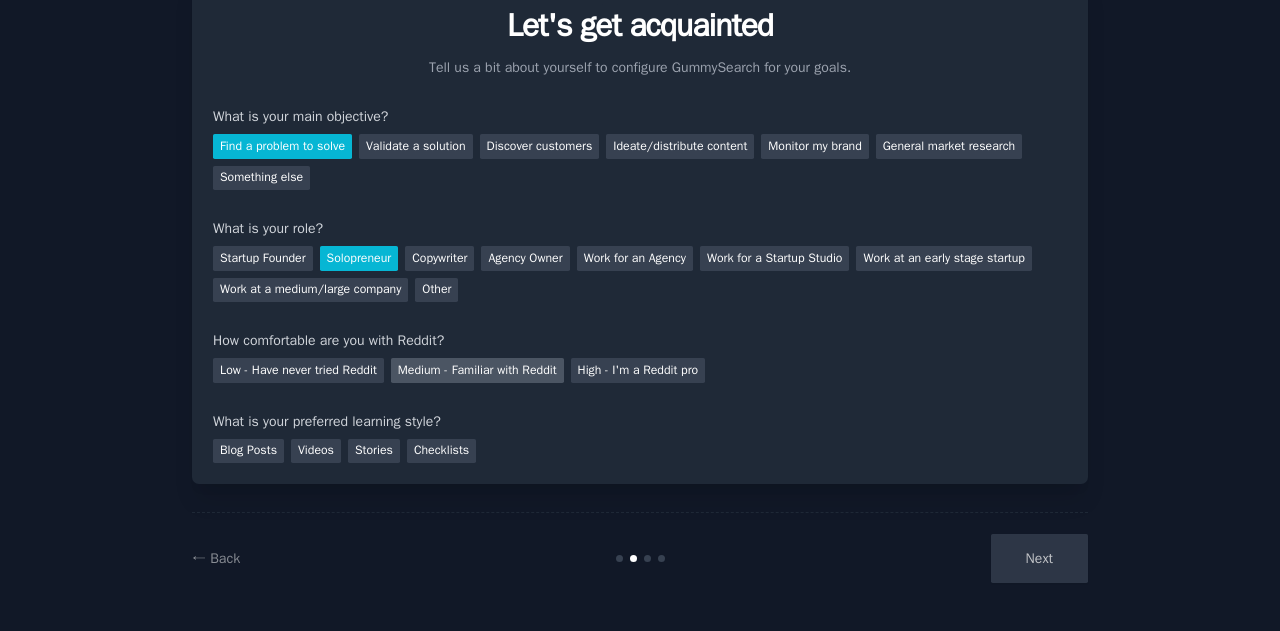 click on "Medium - Familiar with Reddit" at bounding box center [477, 370] 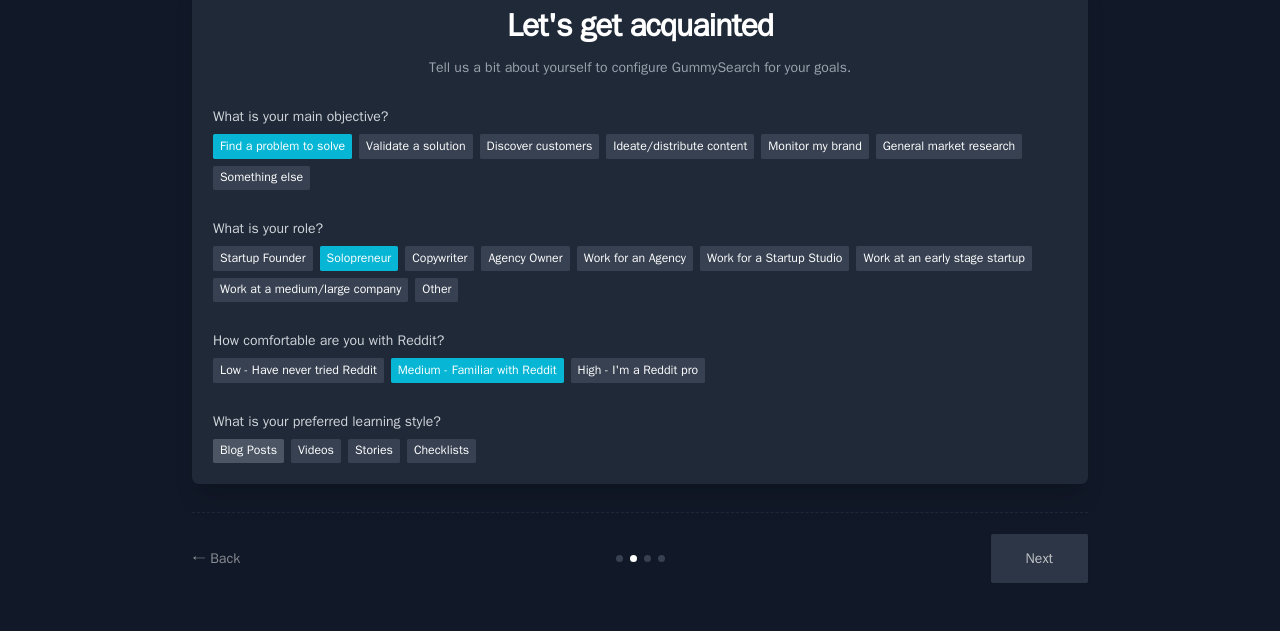 click on "Blog Posts" at bounding box center [248, 451] 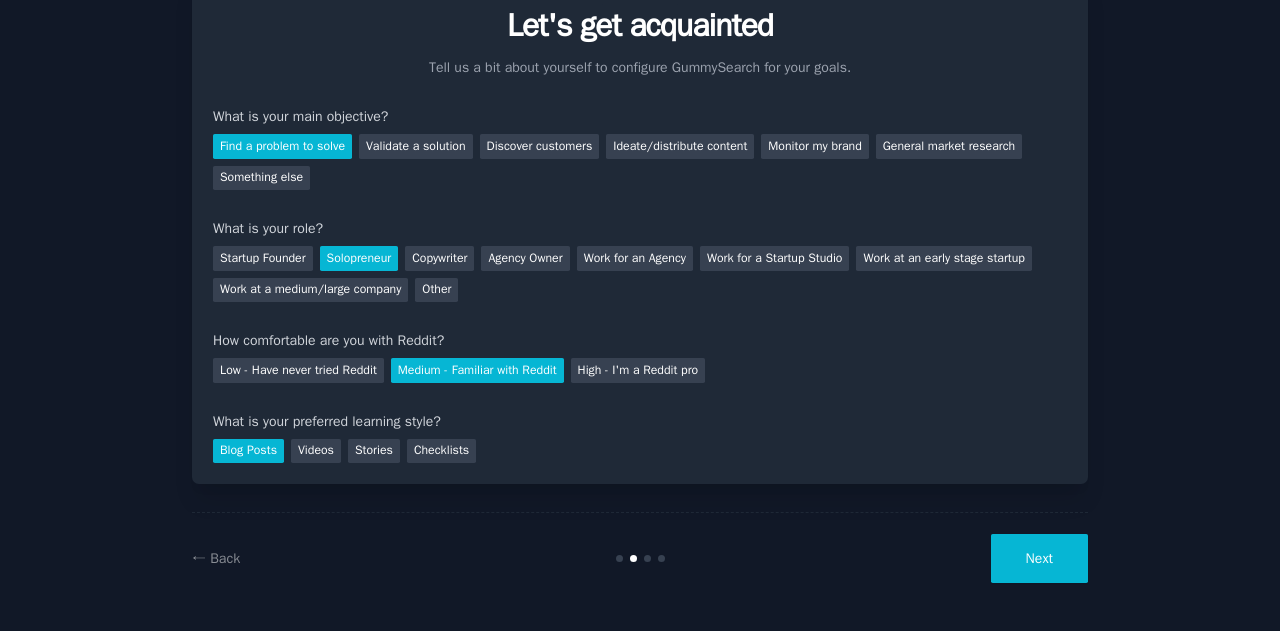 click on "Next" at bounding box center [1039, 558] 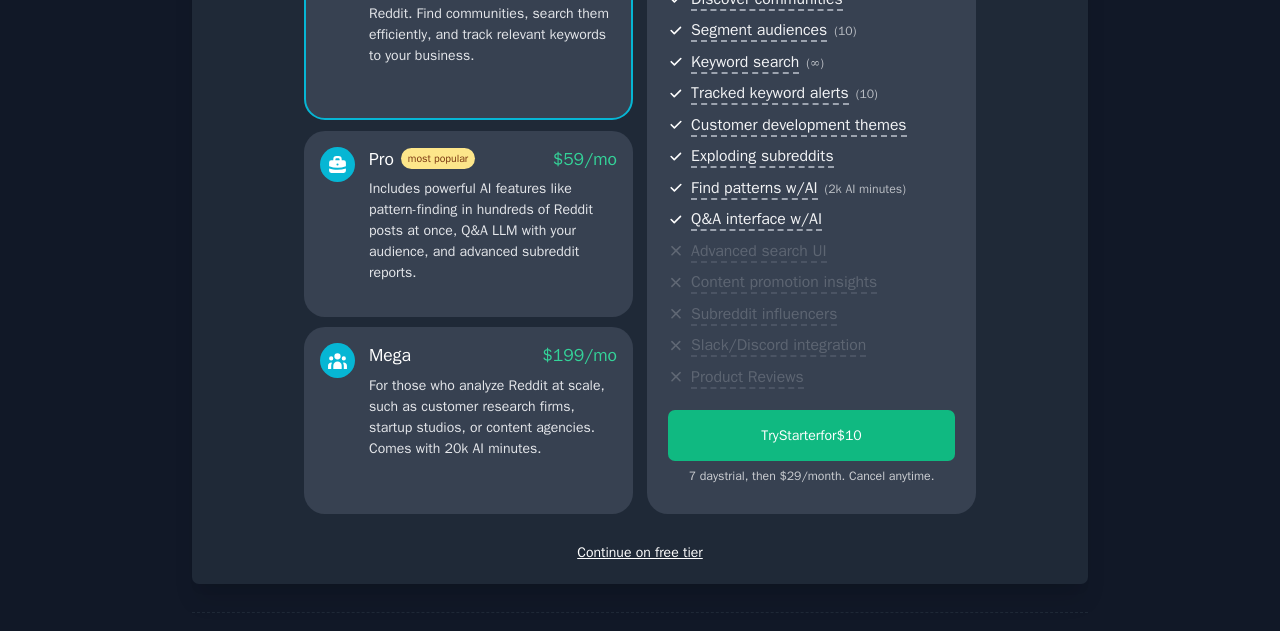 scroll, scrollTop: 246, scrollLeft: 0, axis: vertical 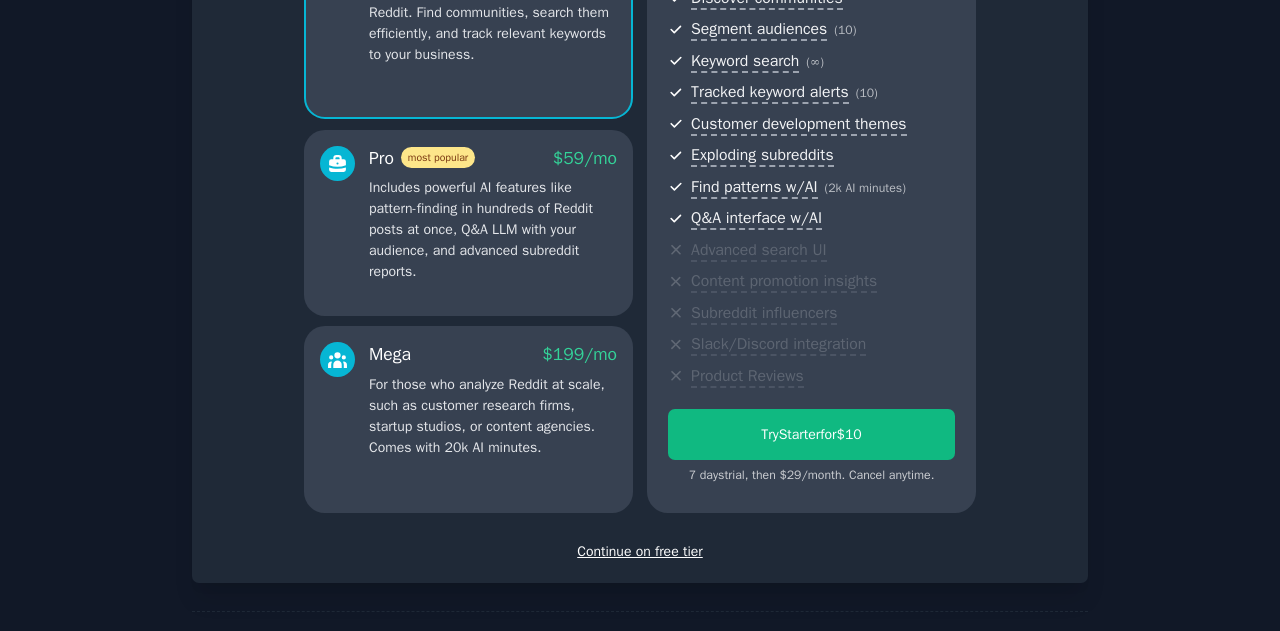 click on "Continue on free tier" at bounding box center (640, 551) 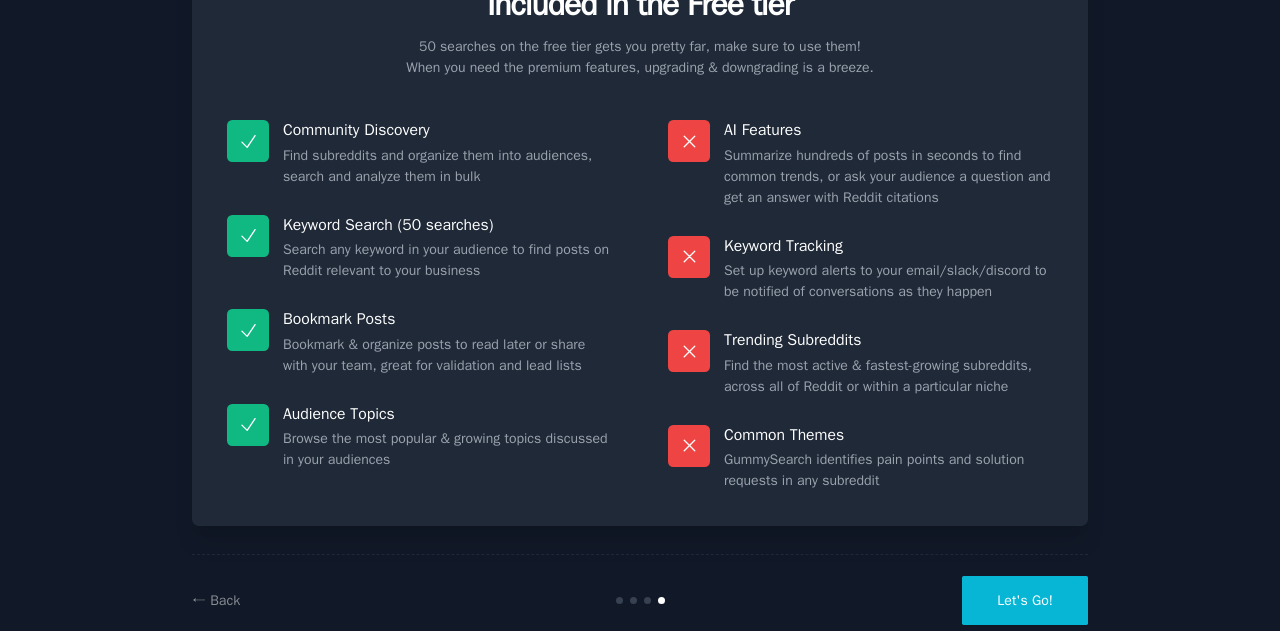 scroll, scrollTop: 147, scrollLeft: 0, axis: vertical 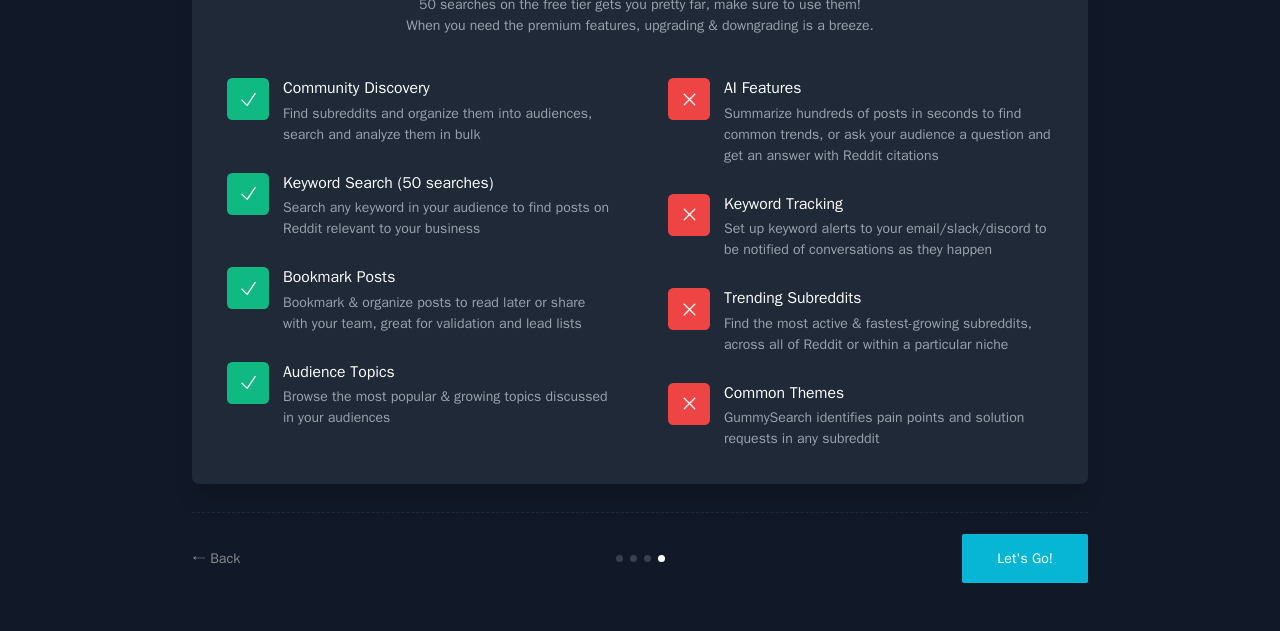 click on "Let's Go!" at bounding box center (1025, 558) 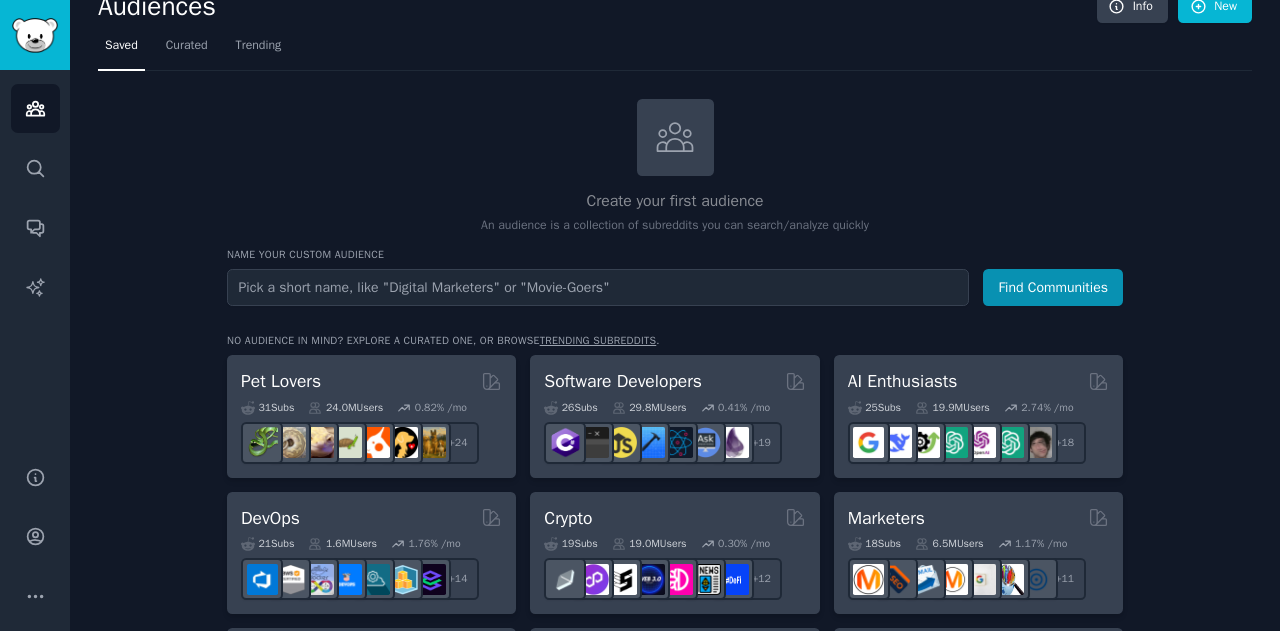 scroll, scrollTop: 27, scrollLeft: 0, axis: vertical 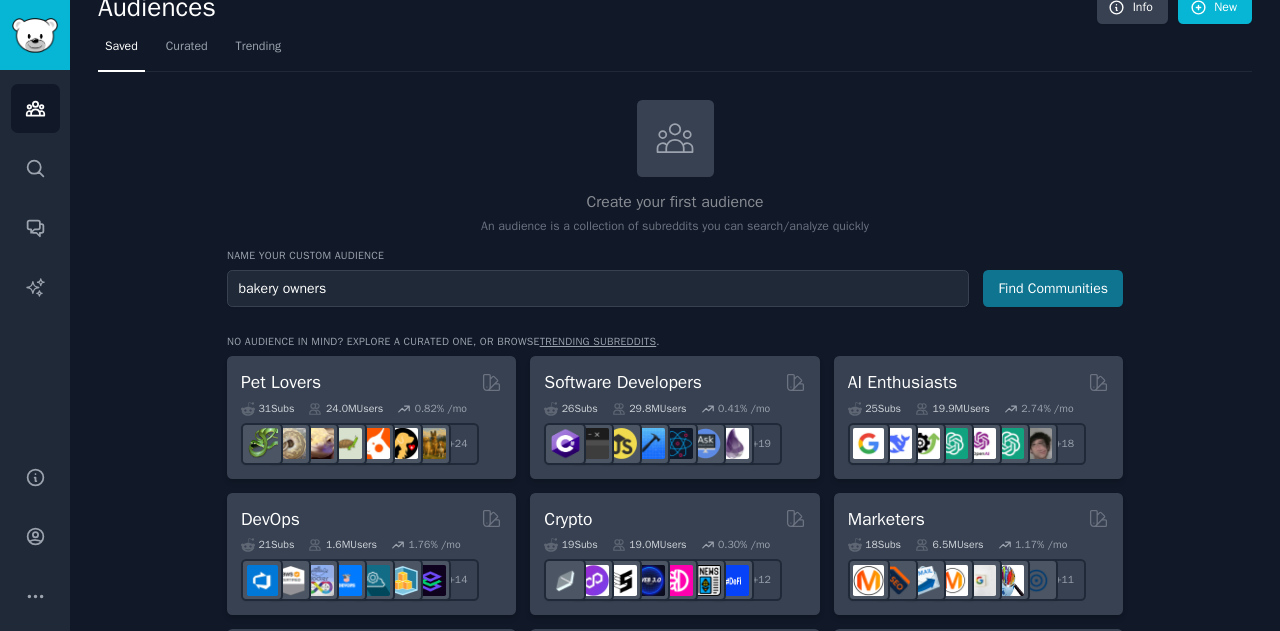 type on "bakery owners" 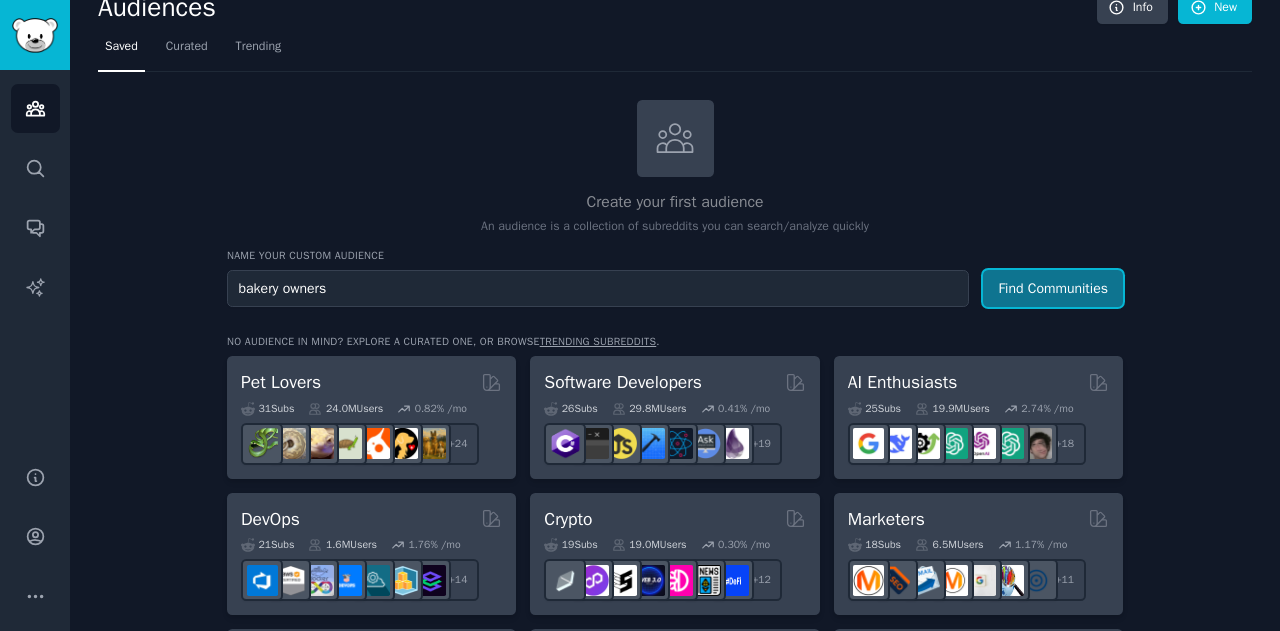 click on "Find Communities" at bounding box center [1053, 288] 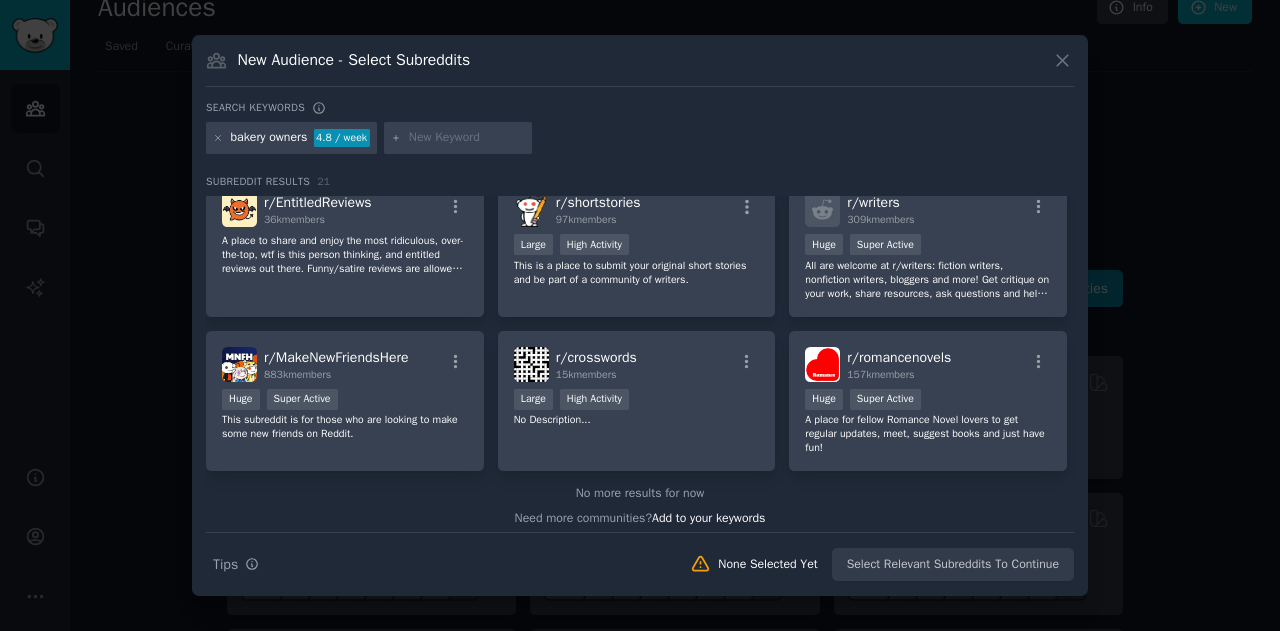 scroll, scrollTop: 779, scrollLeft: 0, axis: vertical 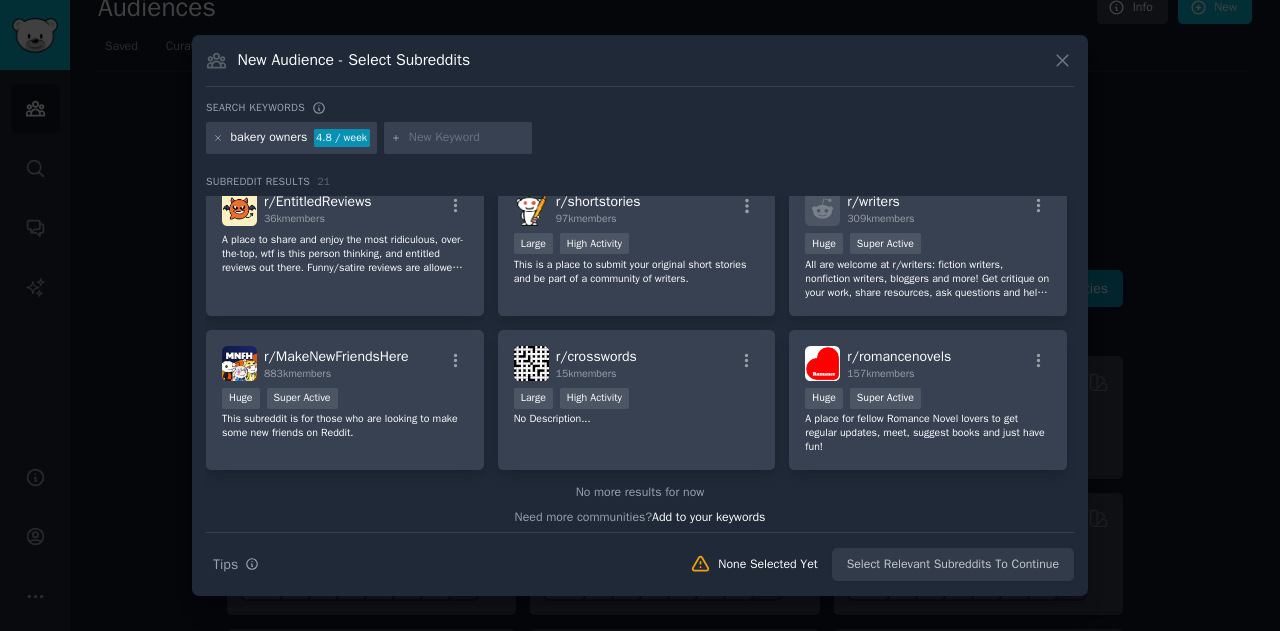 click at bounding box center (640, 315) 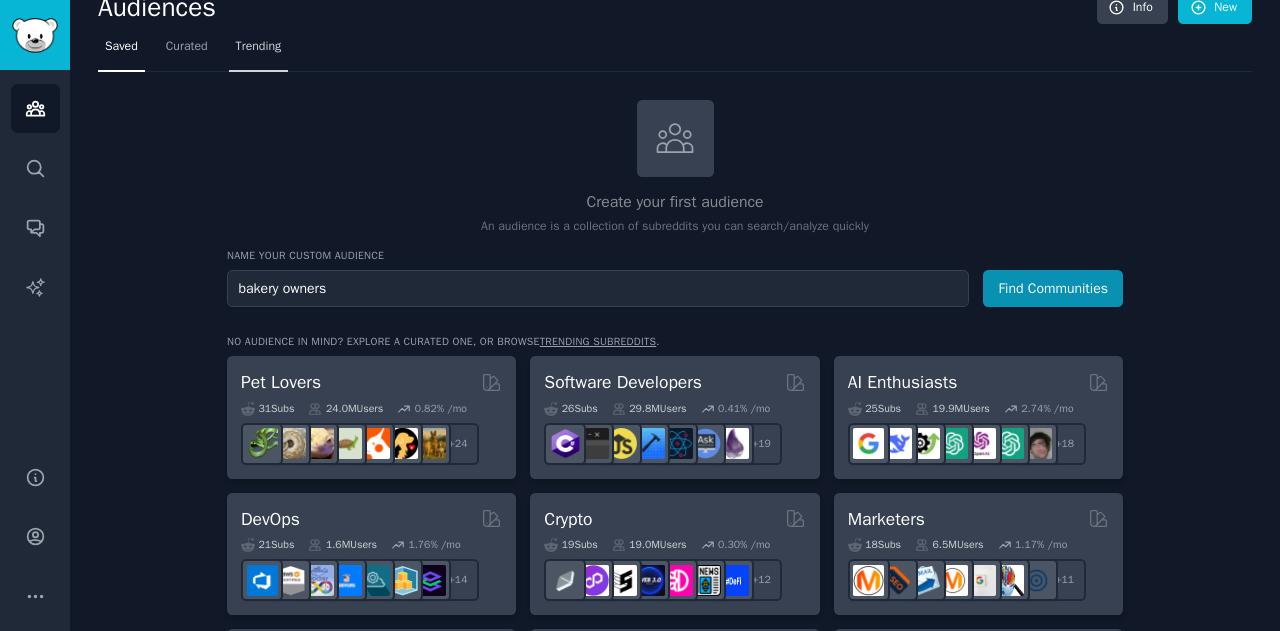 click on "Trending" at bounding box center (259, 47) 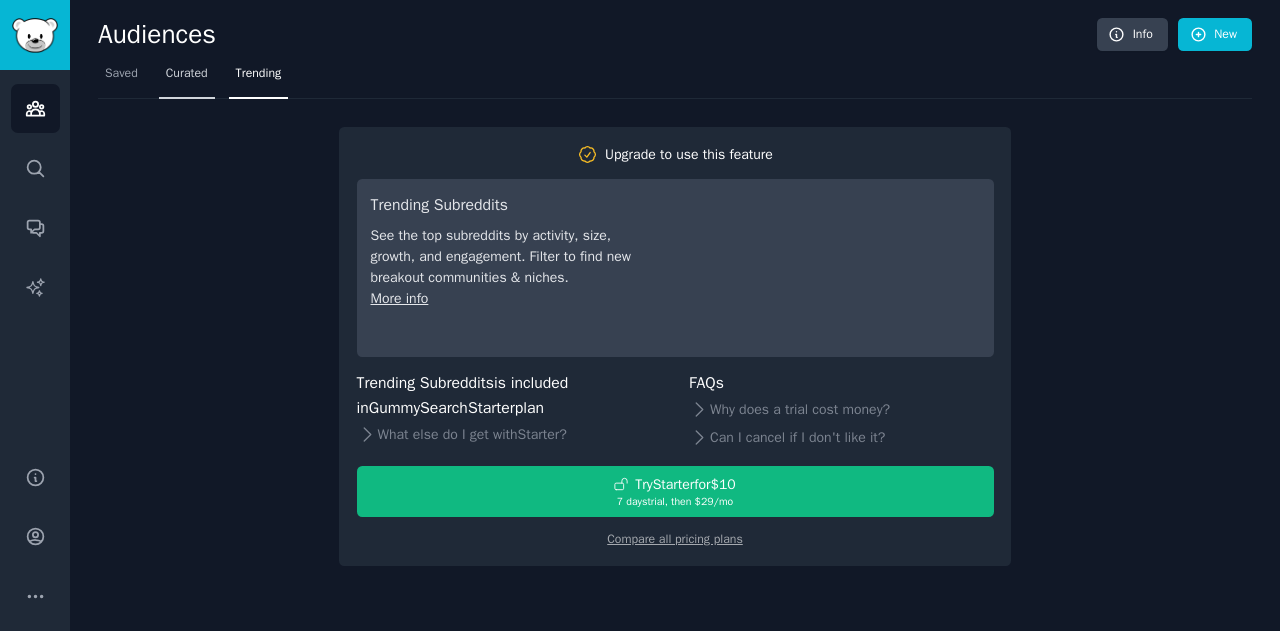 click on "Curated" at bounding box center (187, 74) 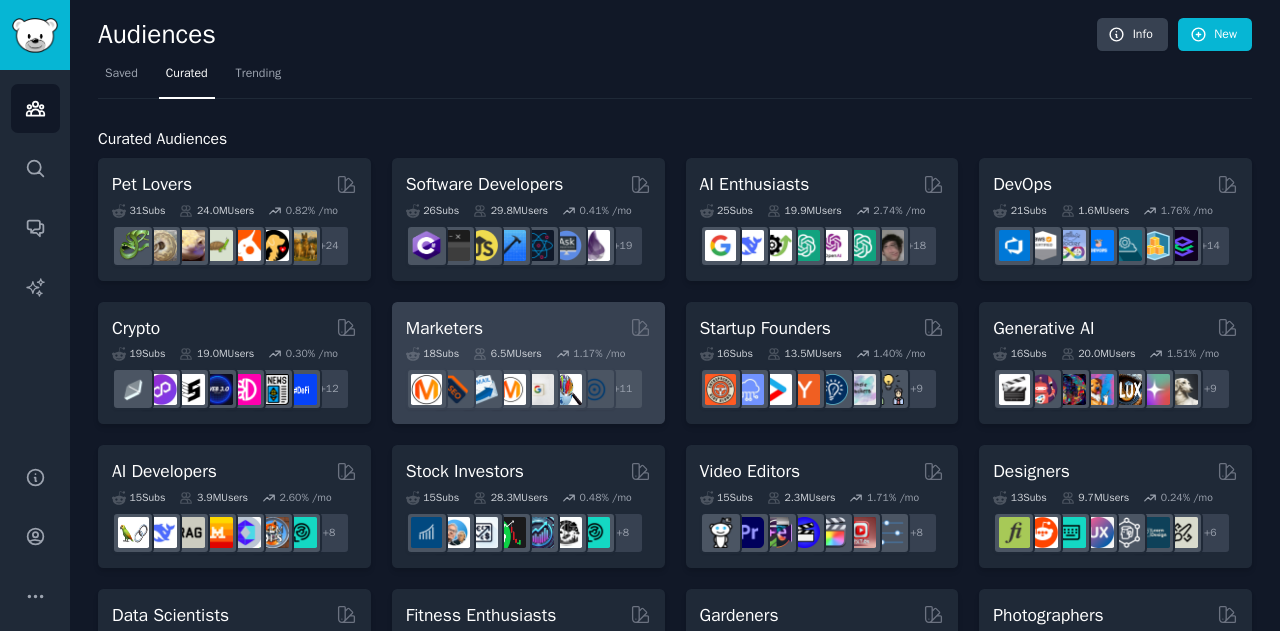 click on "Marketers" at bounding box center [444, 328] 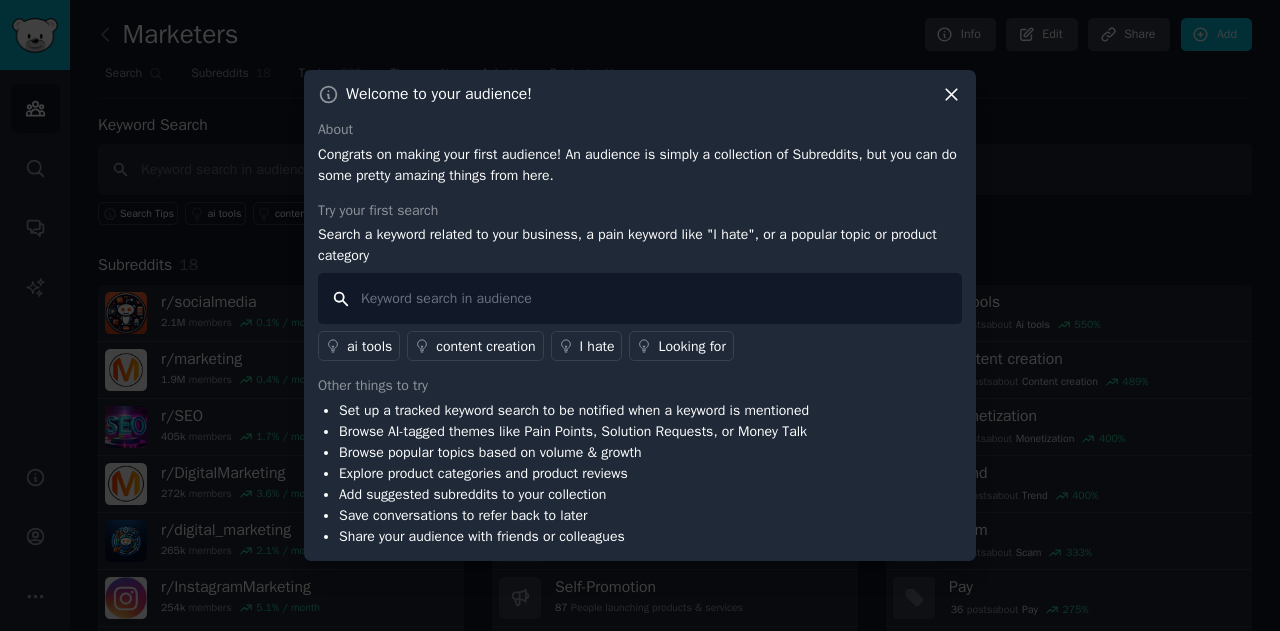 click at bounding box center [640, 298] 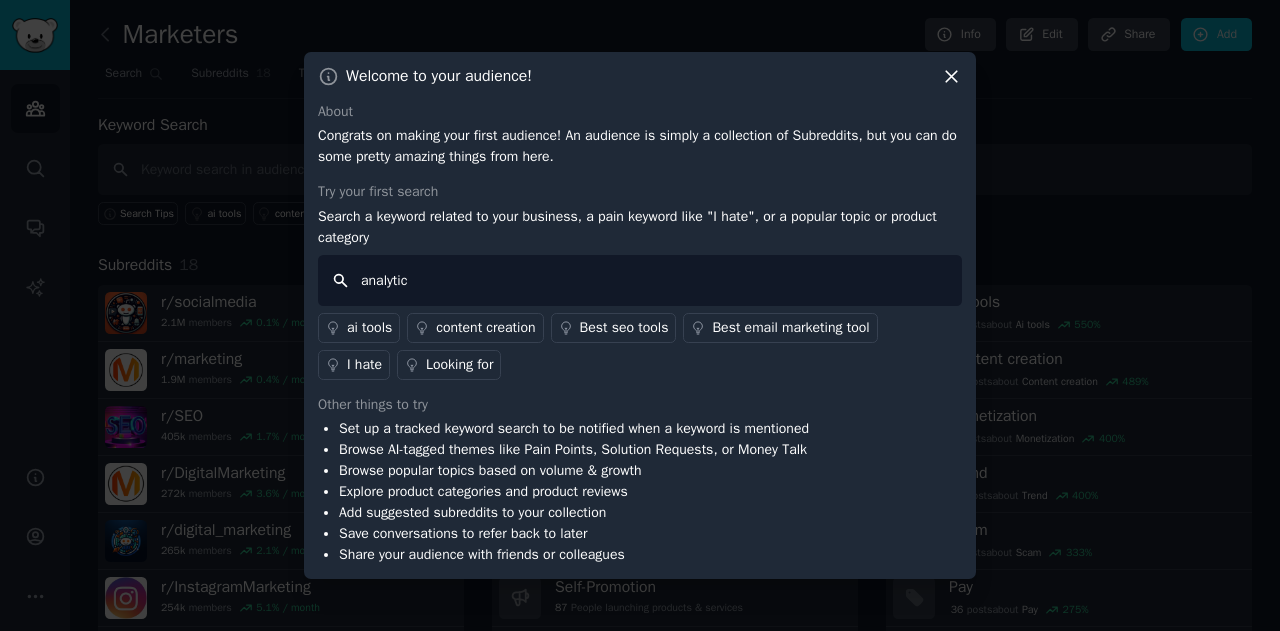 type on "analytics" 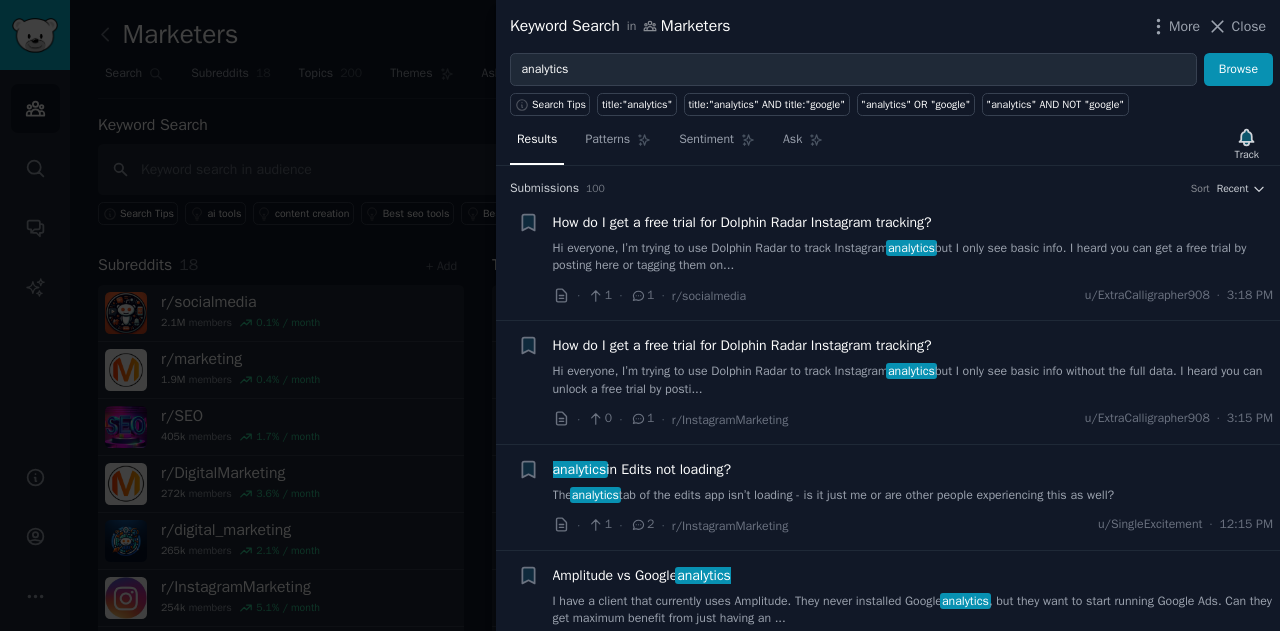 type 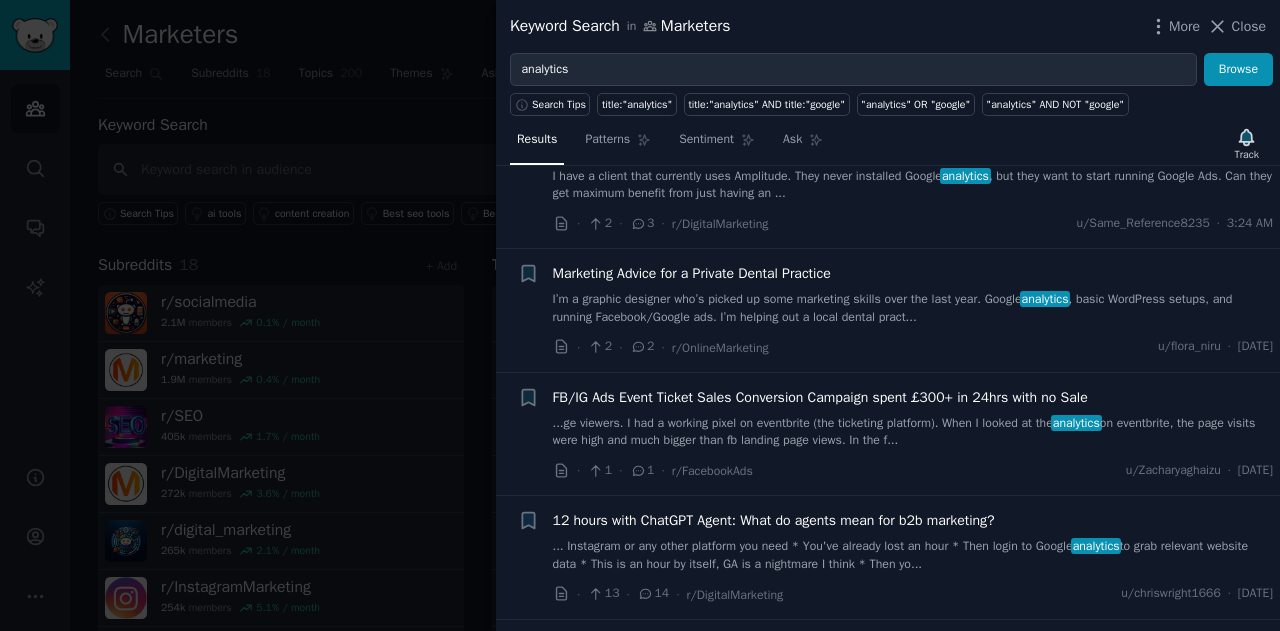 scroll, scrollTop: 428, scrollLeft: 0, axis: vertical 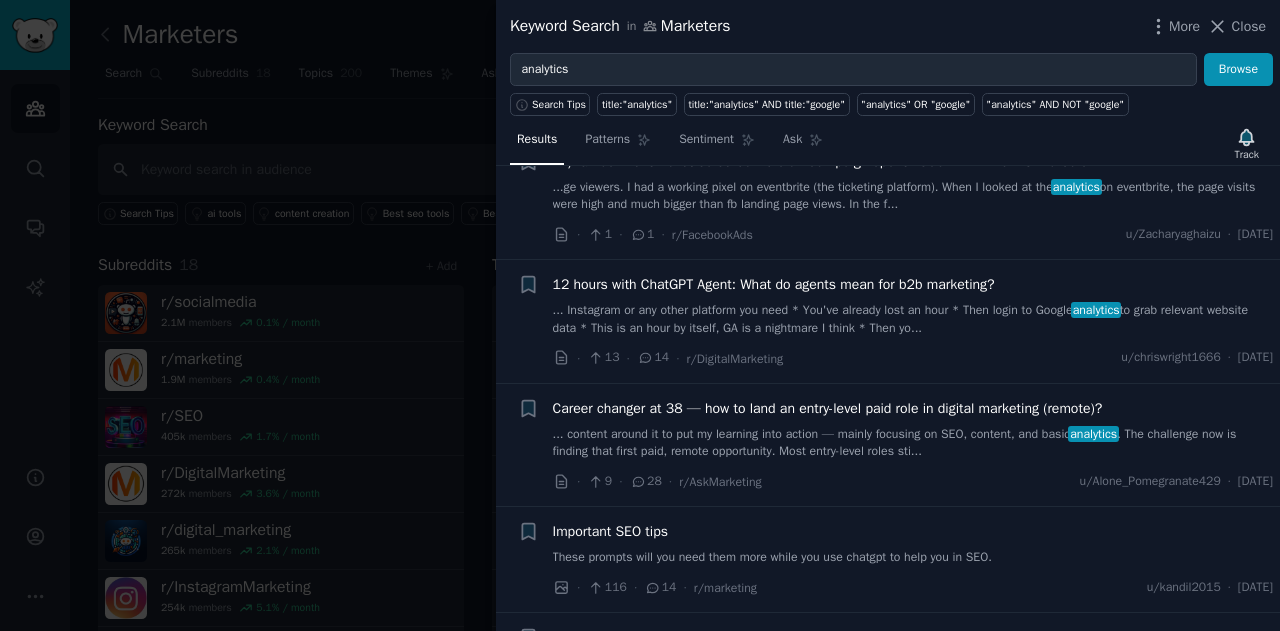 click on "... content around it to put my learning into action — mainly focusing on SEO, content, and basic  analytics .
The challenge now is finding that first paid, remote opportunity. Most entry-level roles sti..." at bounding box center [913, 443] 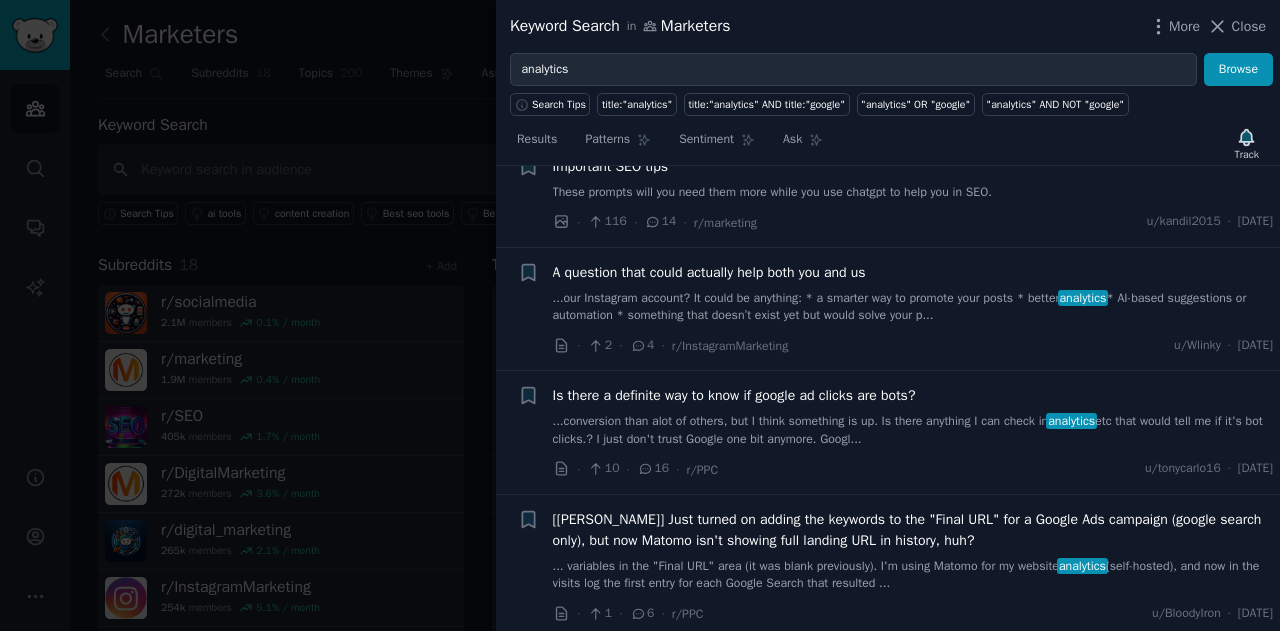 scroll, scrollTop: 1543, scrollLeft: 0, axis: vertical 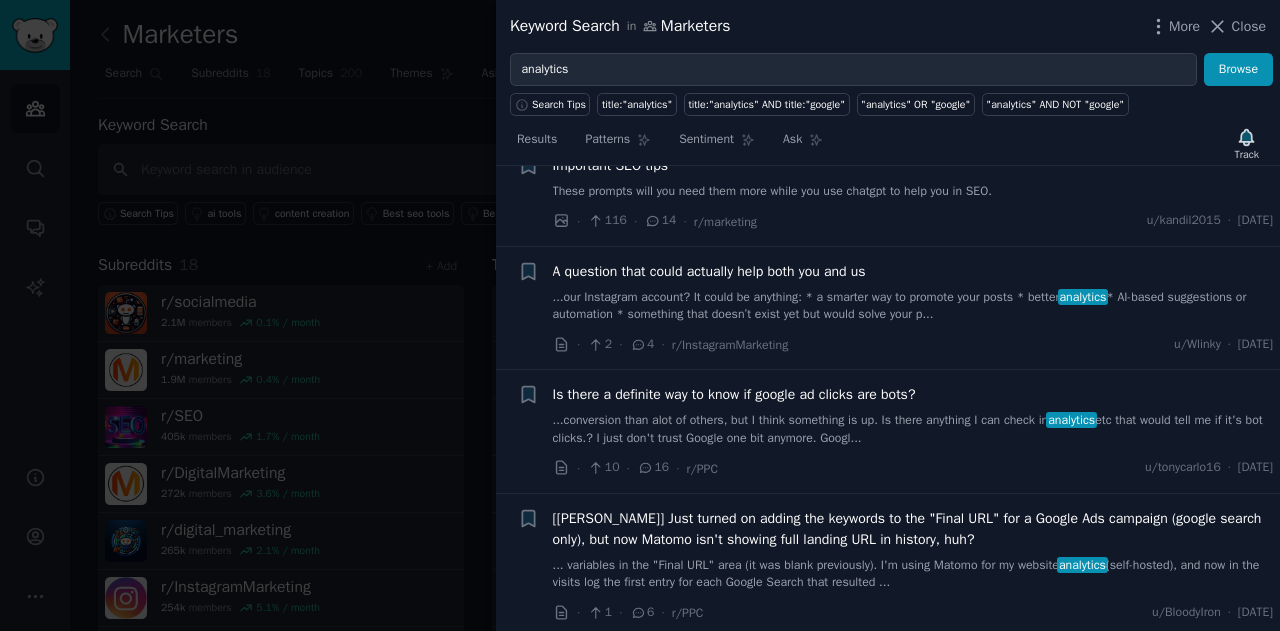 click on "...conversion than alot of others, but I think something is up.
Is there anything I can check in  analytics  etc that would tell me if it's bot clicks.?
I just don't trust Google one bit anymore. Googl..." at bounding box center (913, 429) 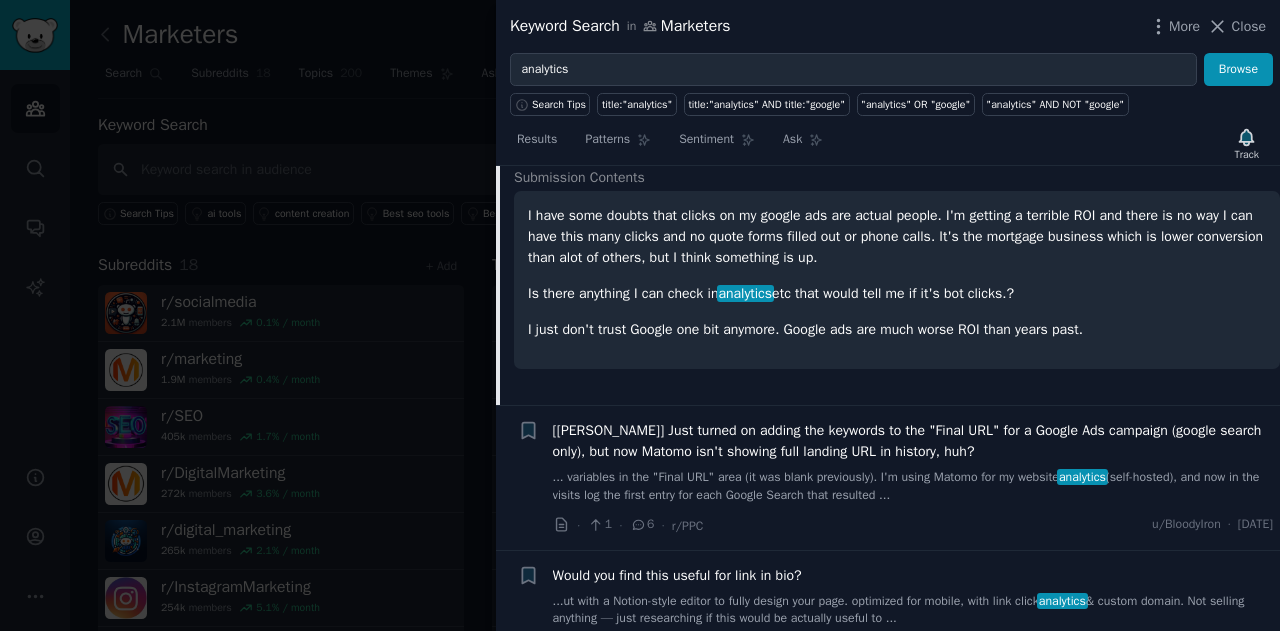 scroll, scrollTop: 1339, scrollLeft: 0, axis: vertical 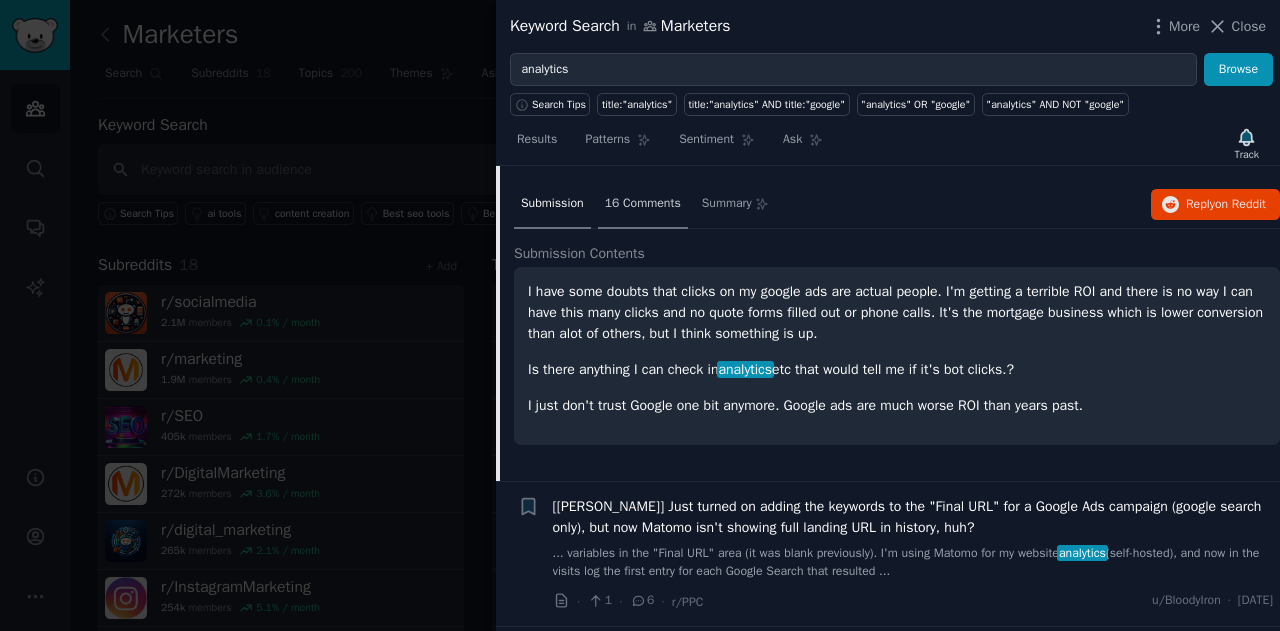 click on "16 Comments" at bounding box center (643, 205) 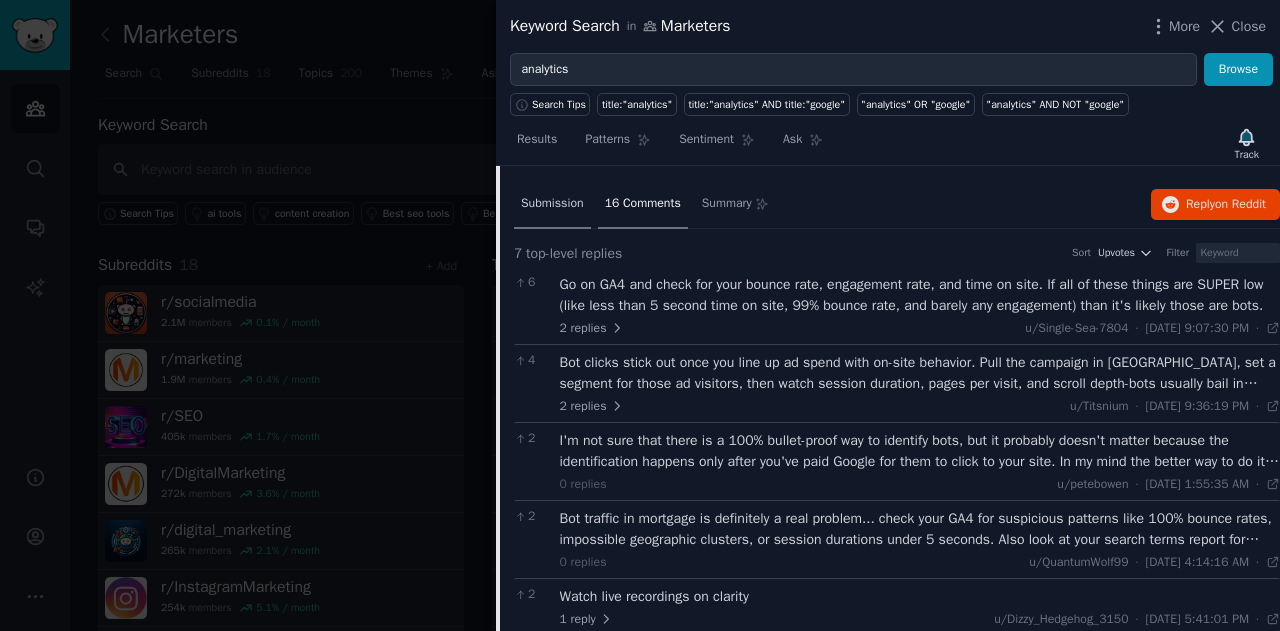 click on "Submission" at bounding box center [552, 204] 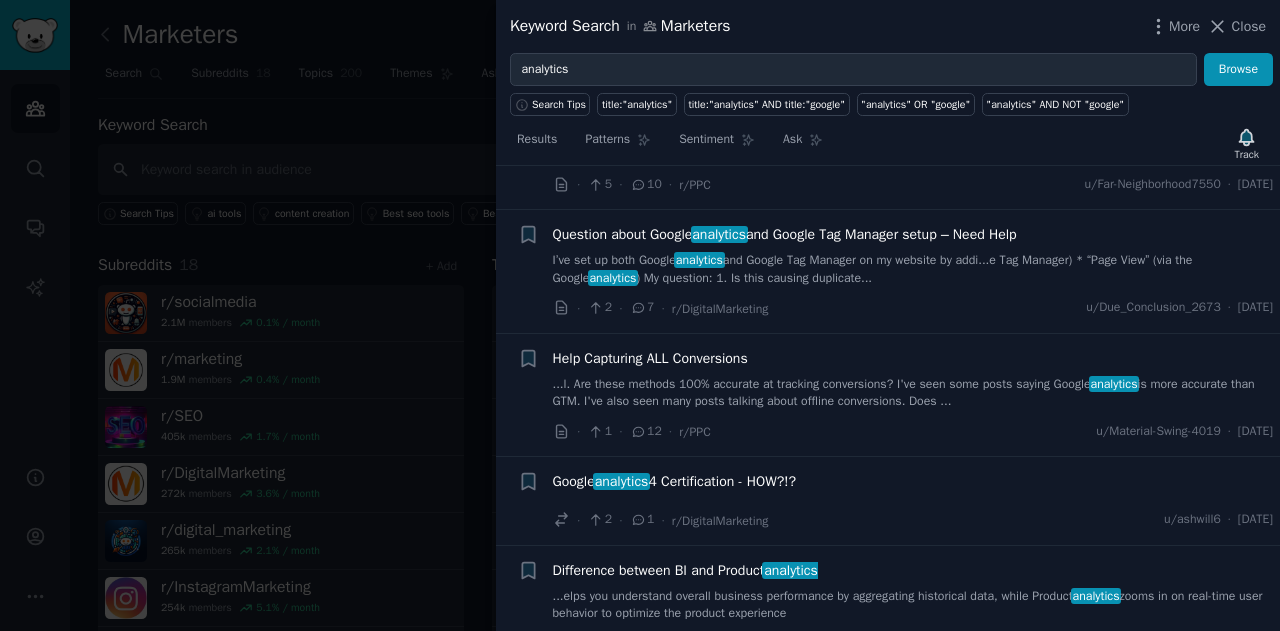 scroll, scrollTop: 3115, scrollLeft: 0, axis: vertical 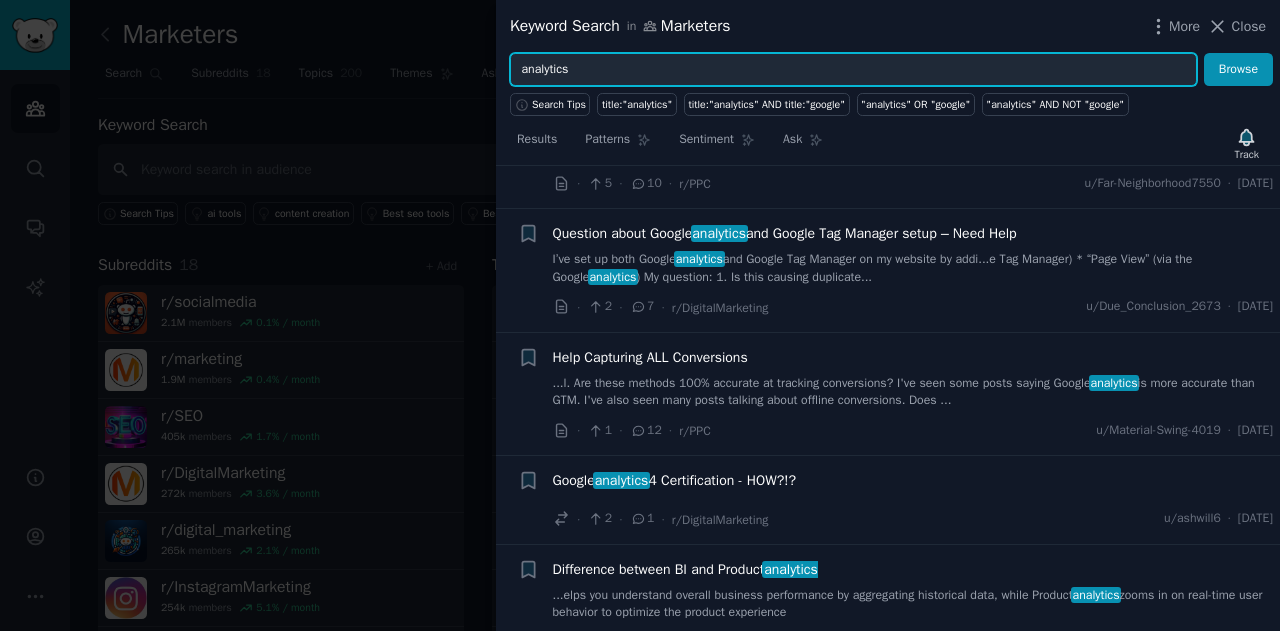 click on "analytics" at bounding box center [853, 70] 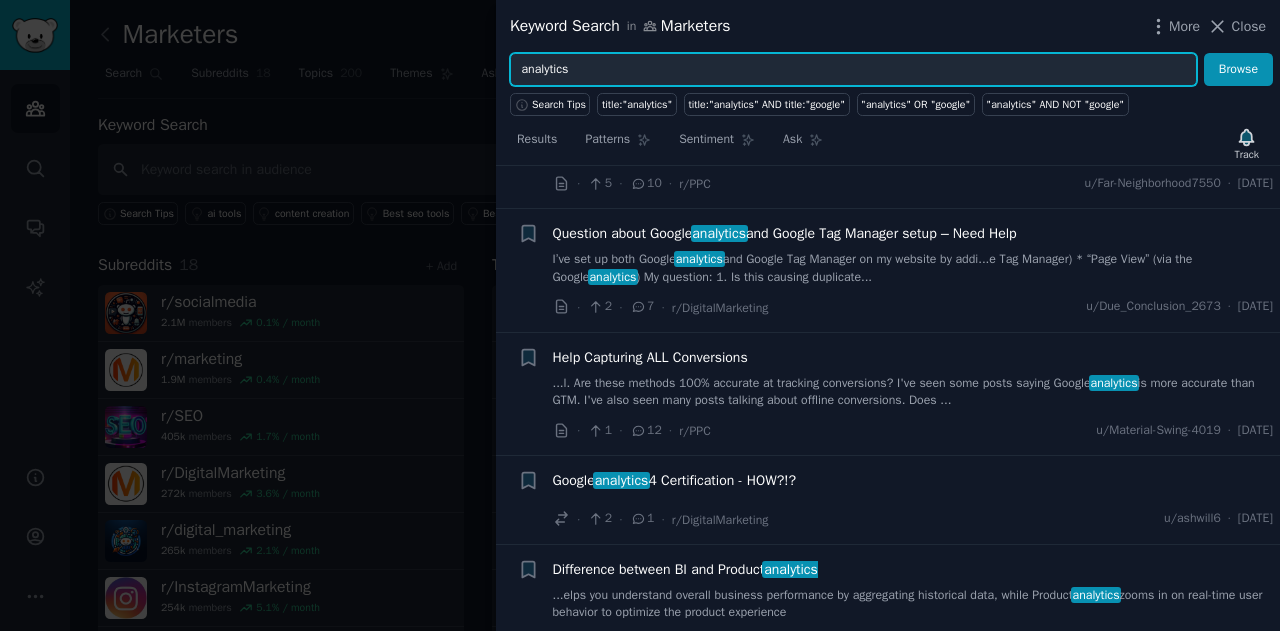 click on "analytics" at bounding box center (853, 70) 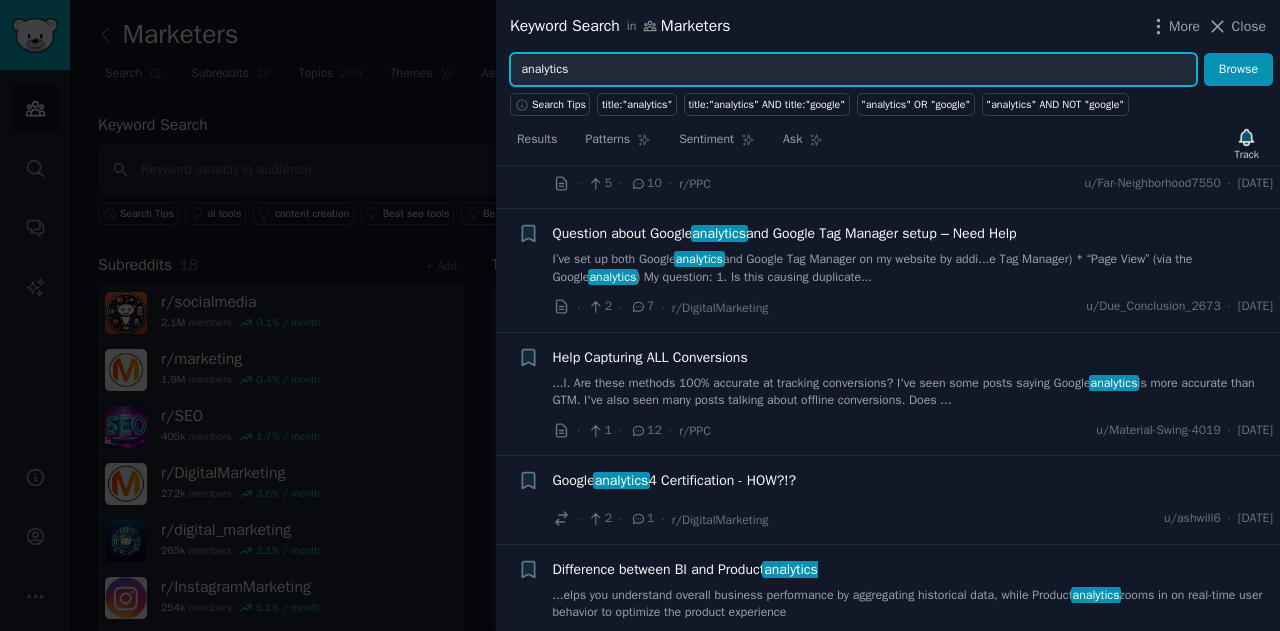click on "analytics" at bounding box center (853, 70) 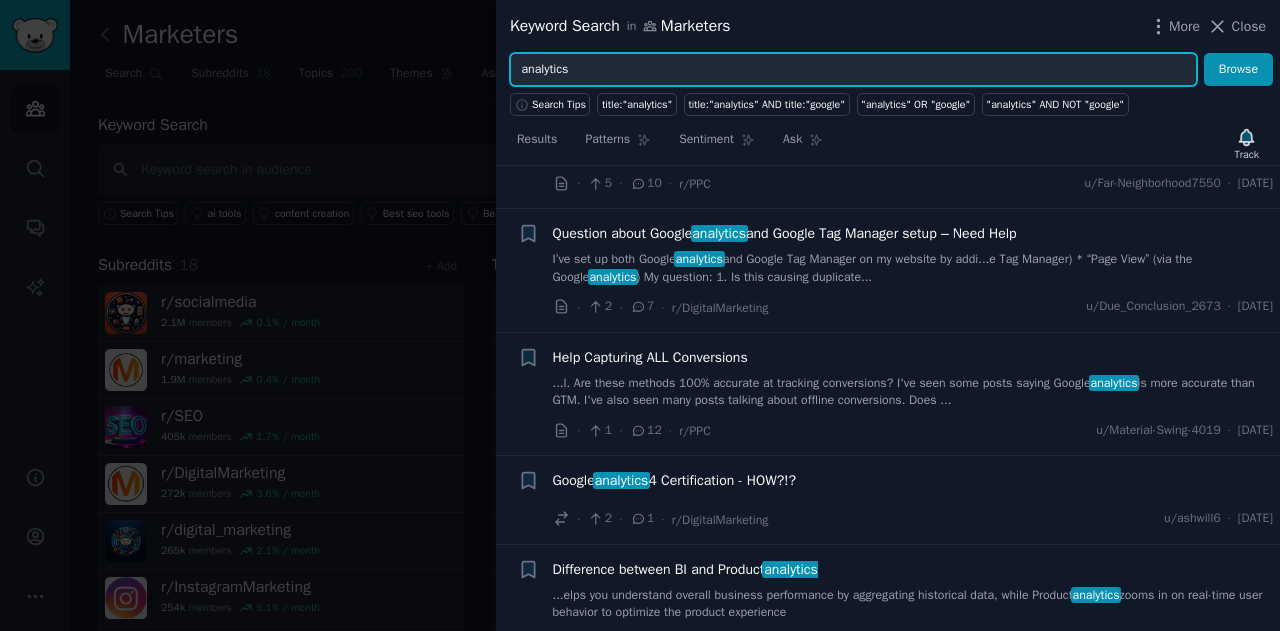 click on "analytics" at bounding box center (853, 70) 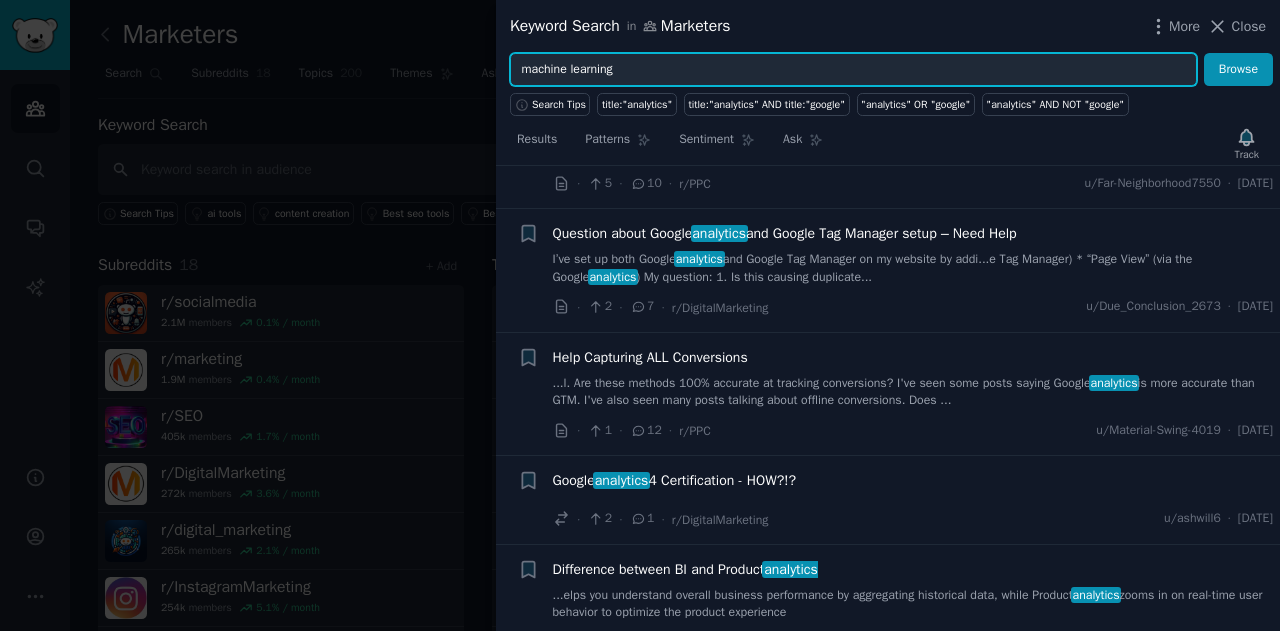 type on "machine learning" 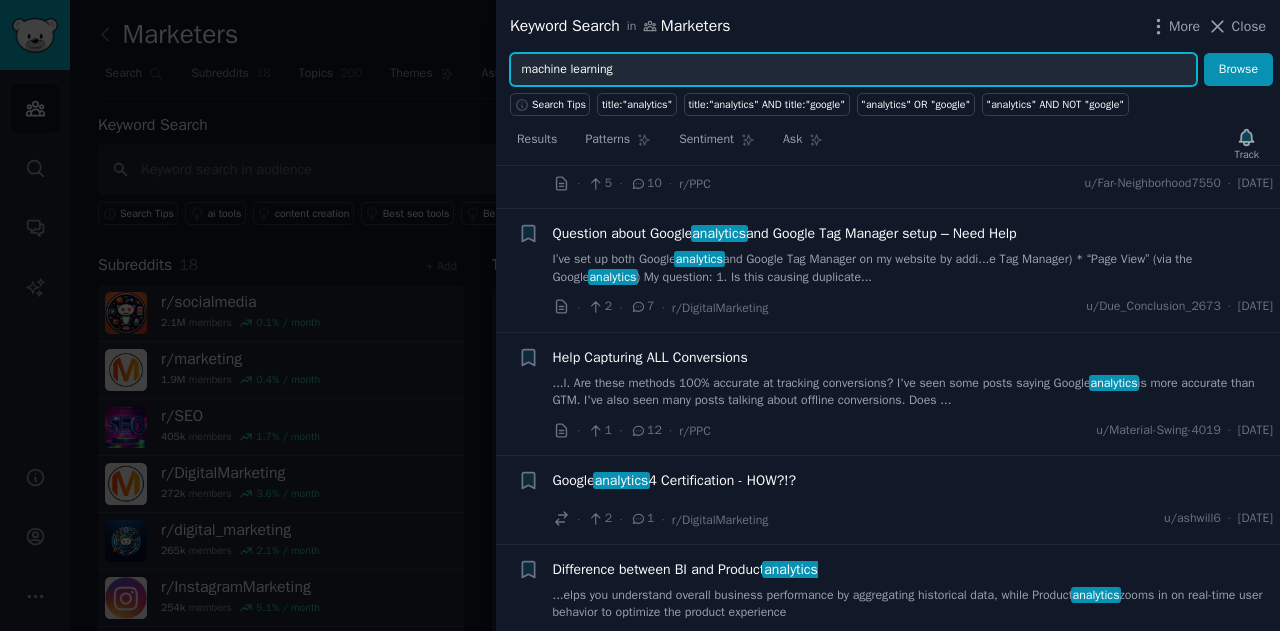 click on "Browse" at bounding box center [1238, 70] 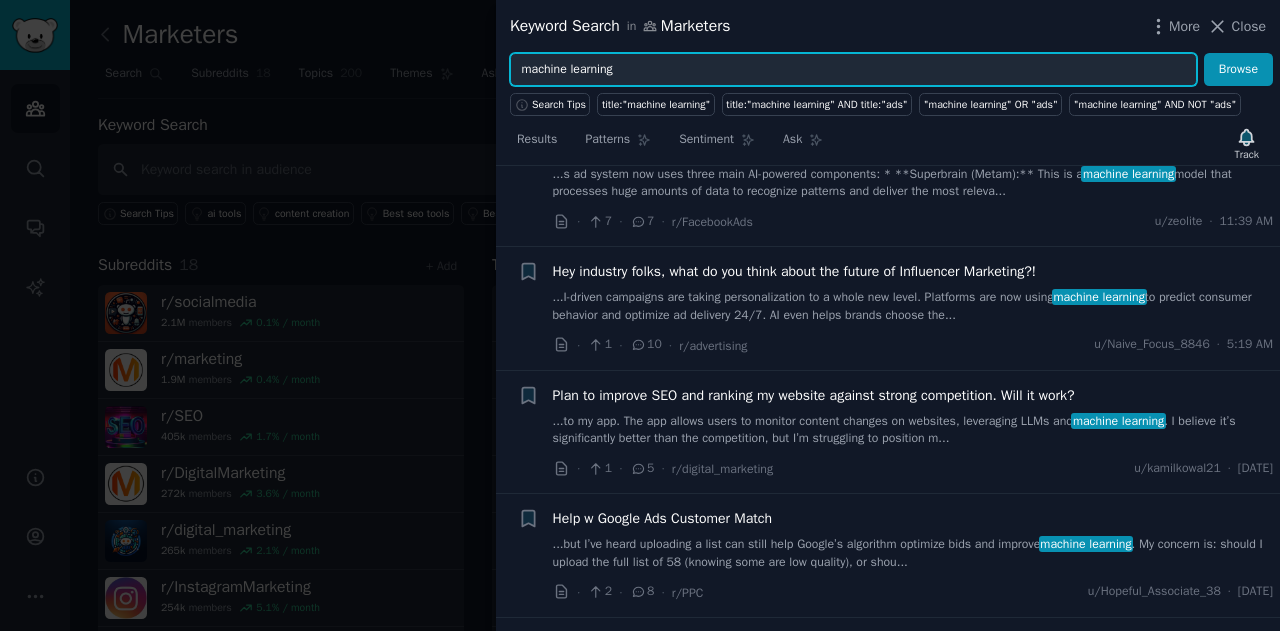 scroll, scrollTop: 130, scrollLeft: 0, axis: vertical 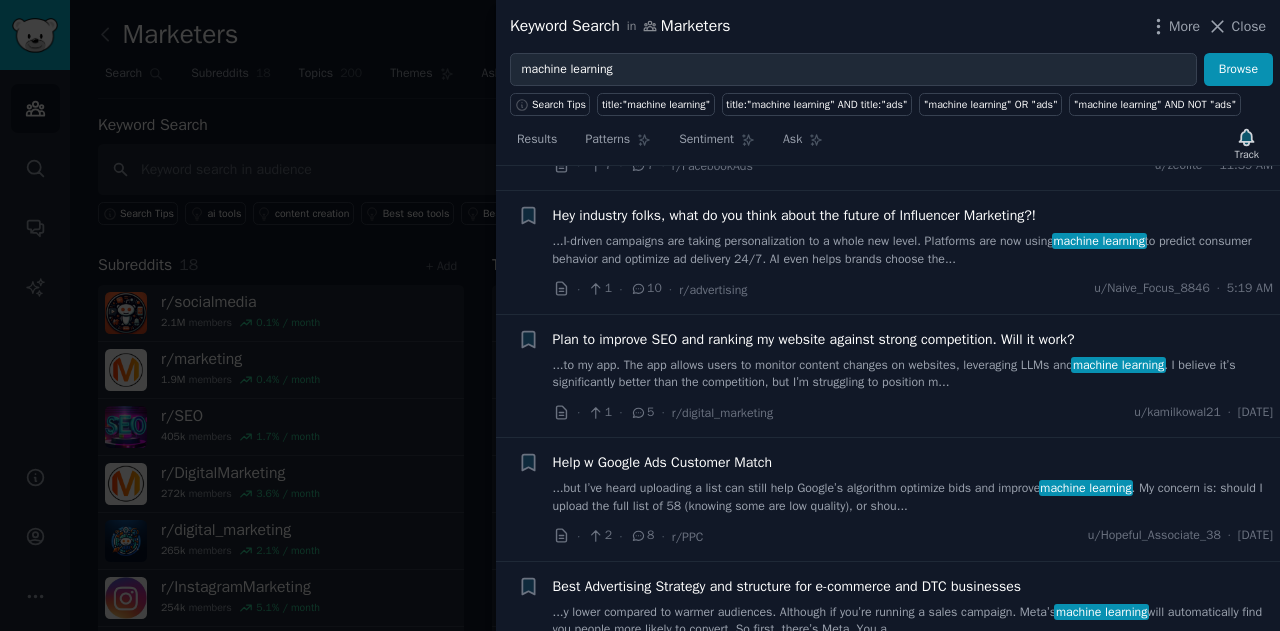 click on "...I-driven campaigns are taking personalization to a whole new level. Platforms are now using  machine learning  to predict consumer behavior and optimize ad delivery 24/7. AI even helps brands choose the..." at bounding box center (913, 250) 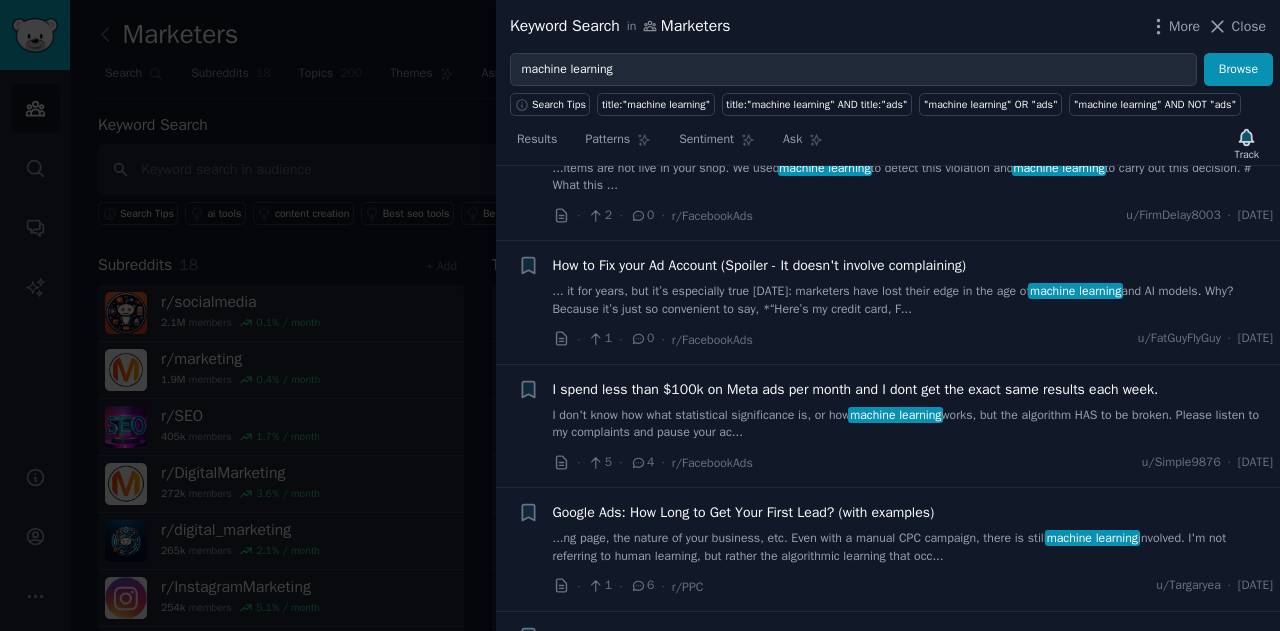 scroll, scrollTop: 1756, scrollLeft: 0, axis: vertical 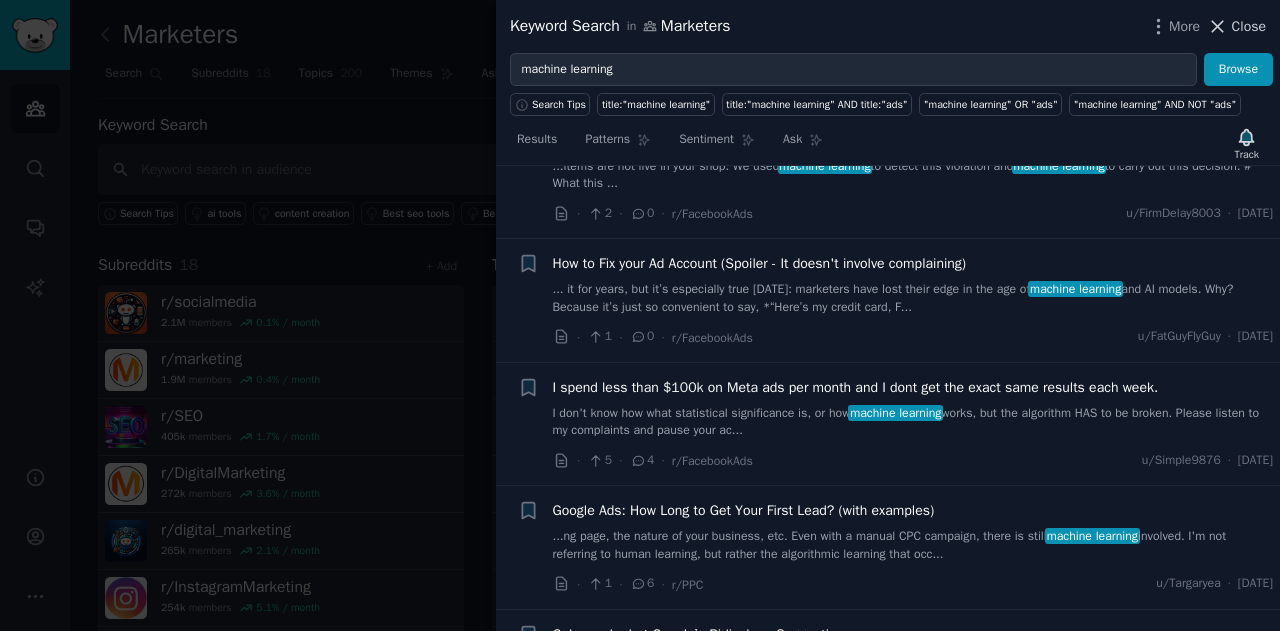 click on "Close" at bounding box center (1249, 26) 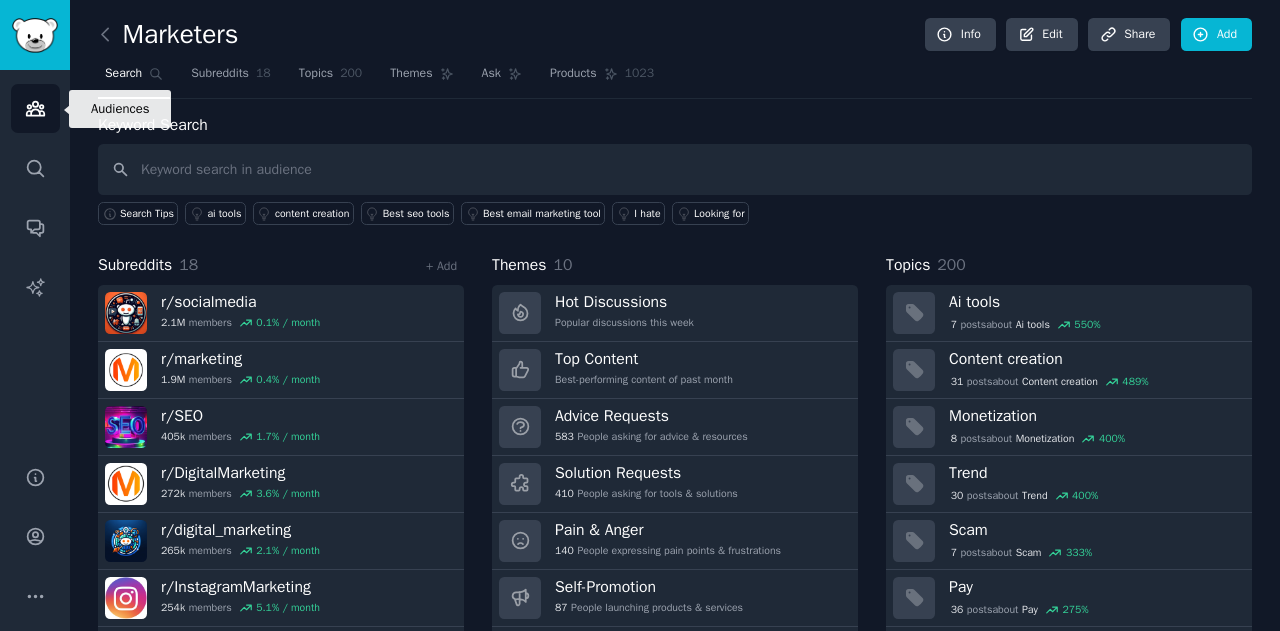 click on "Audiences" at bounding box center (35, 108) 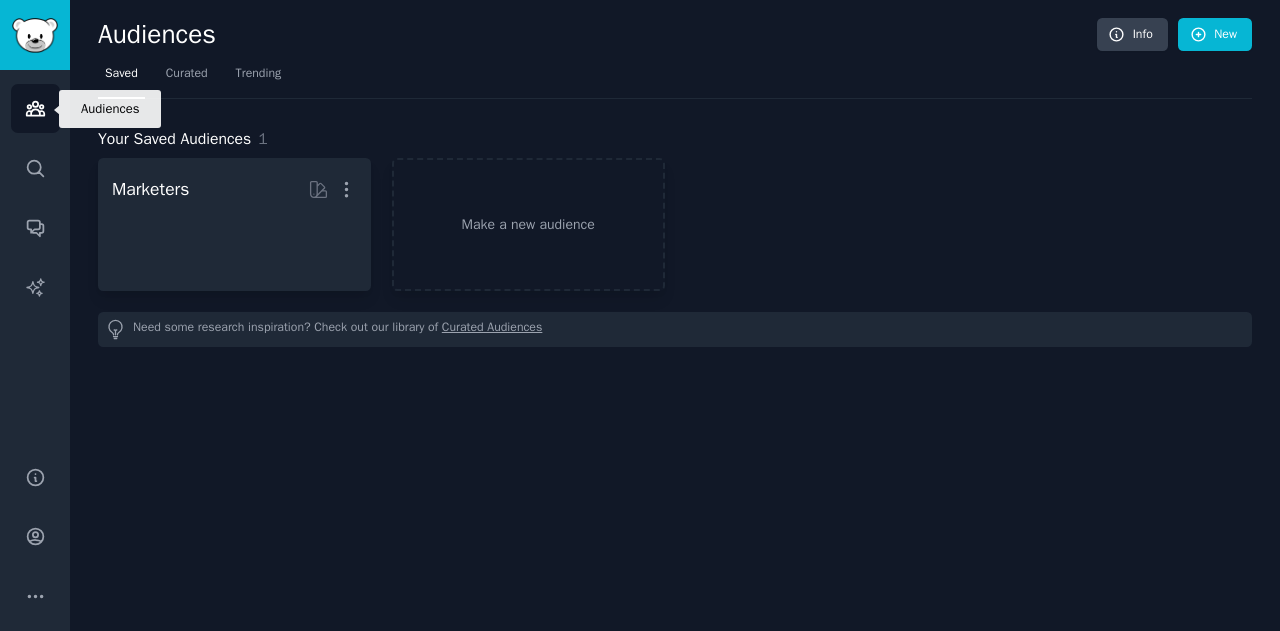 click on "Audiences" at bounding box center [35, 108] 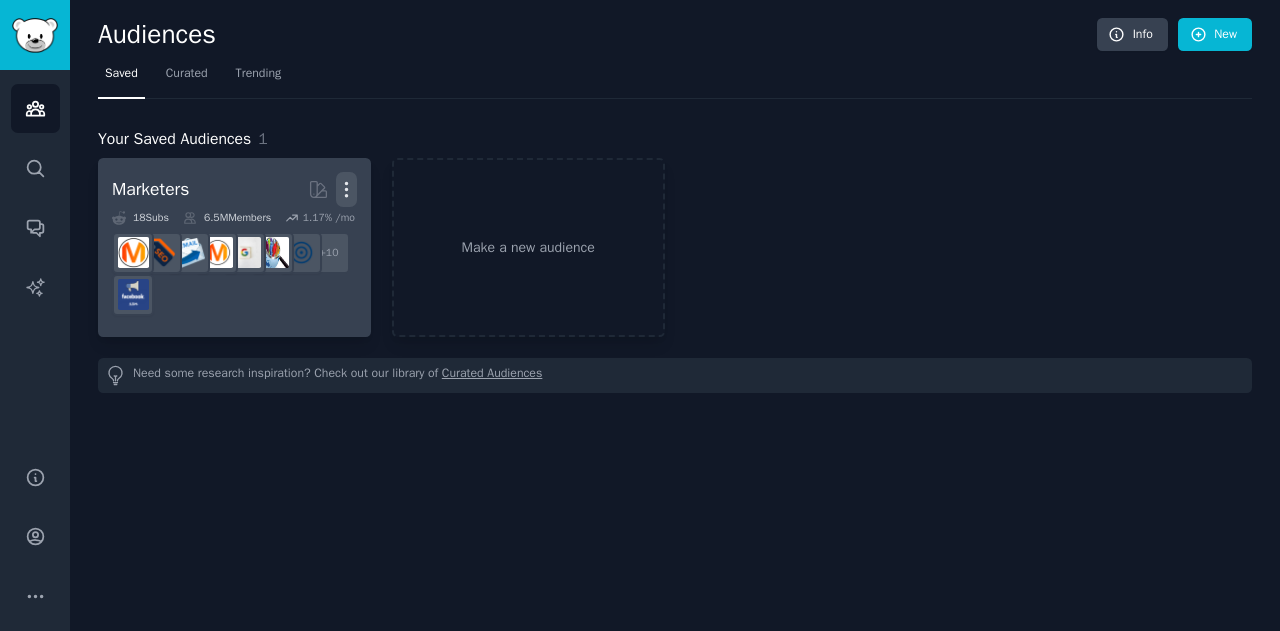 click 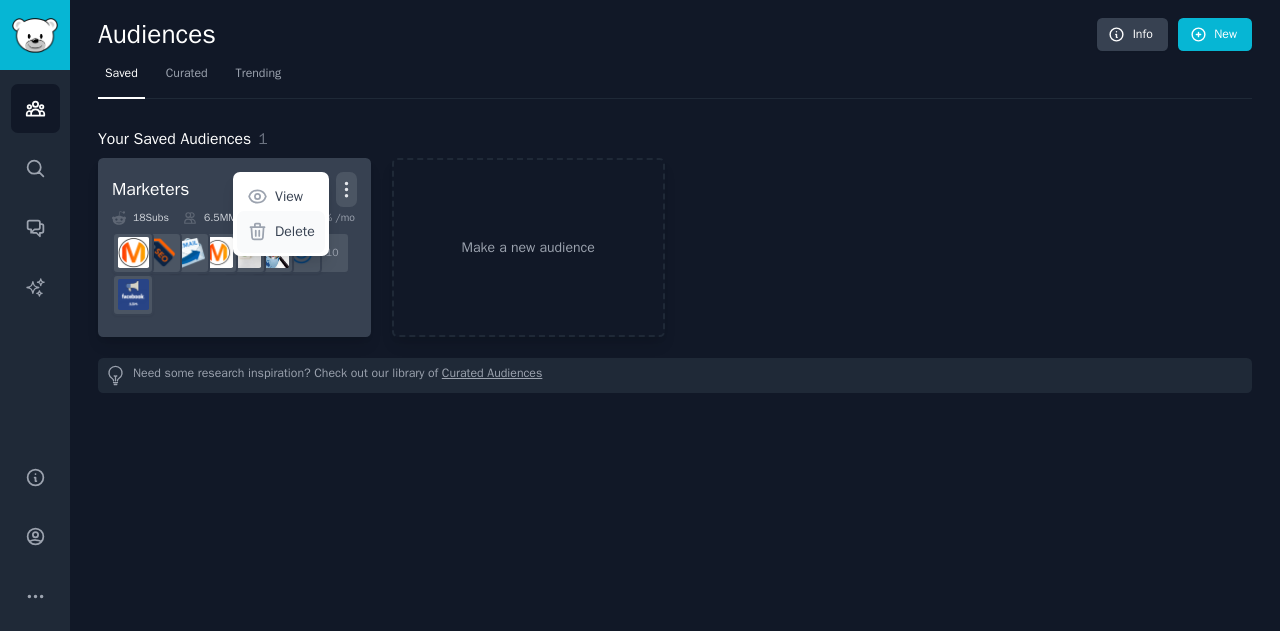 click on "Delete" at bounding box center [295, 231] 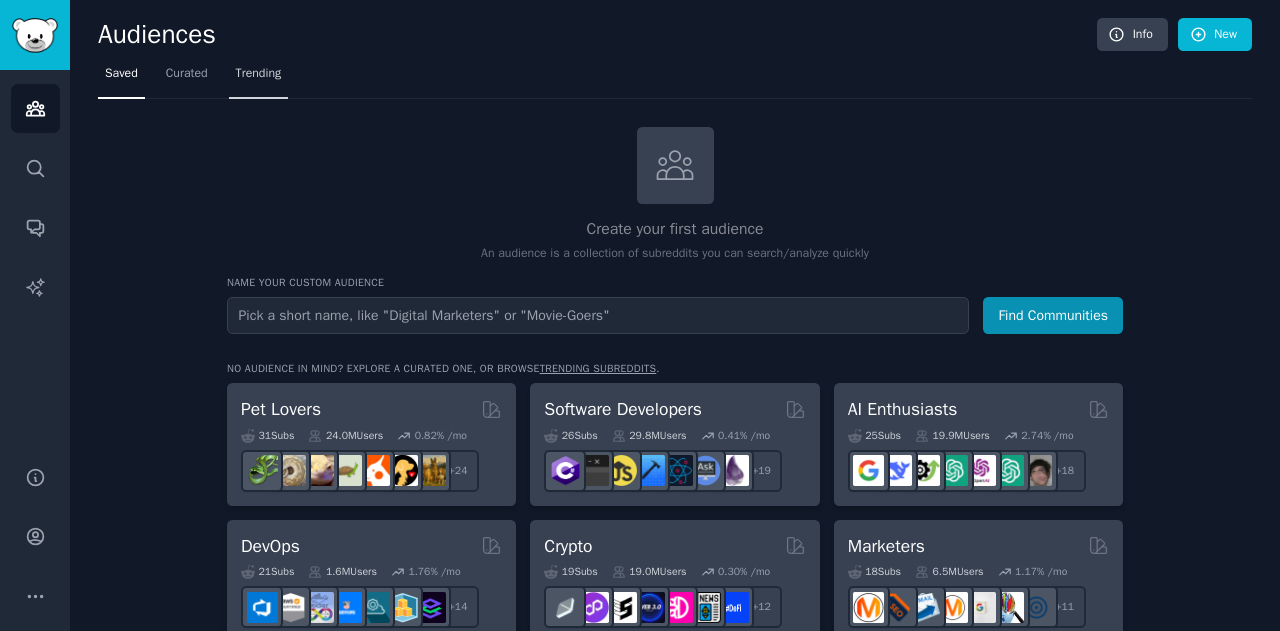 click on "Trending" at bounding box center (259, 78) 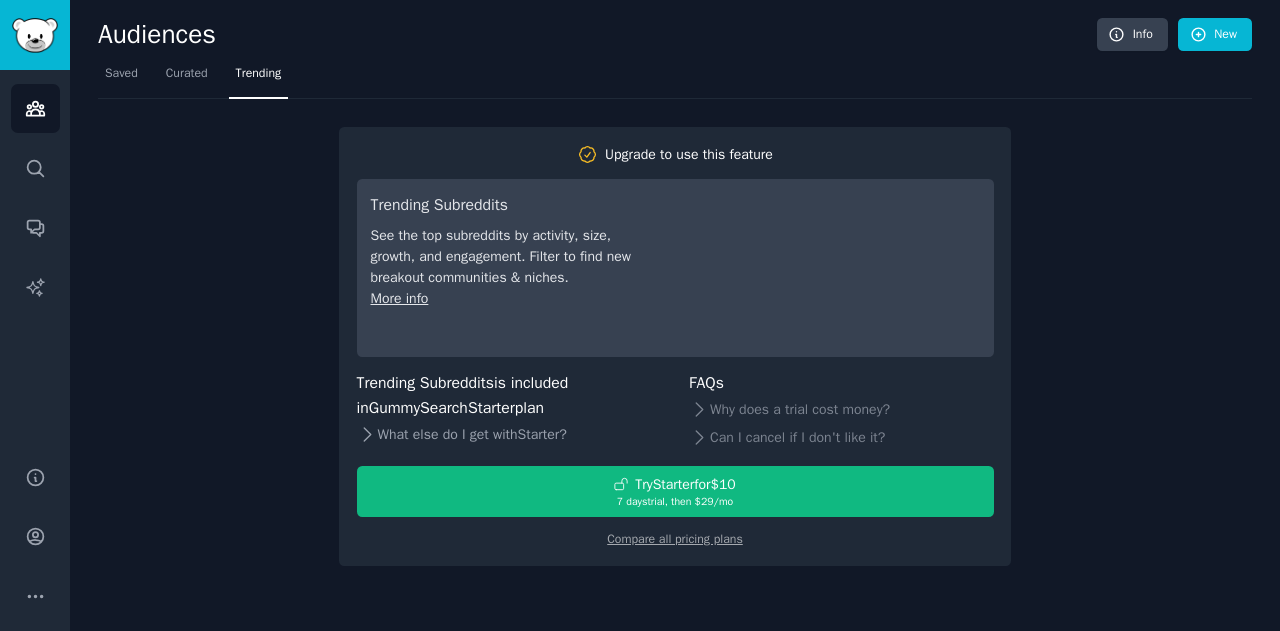 click 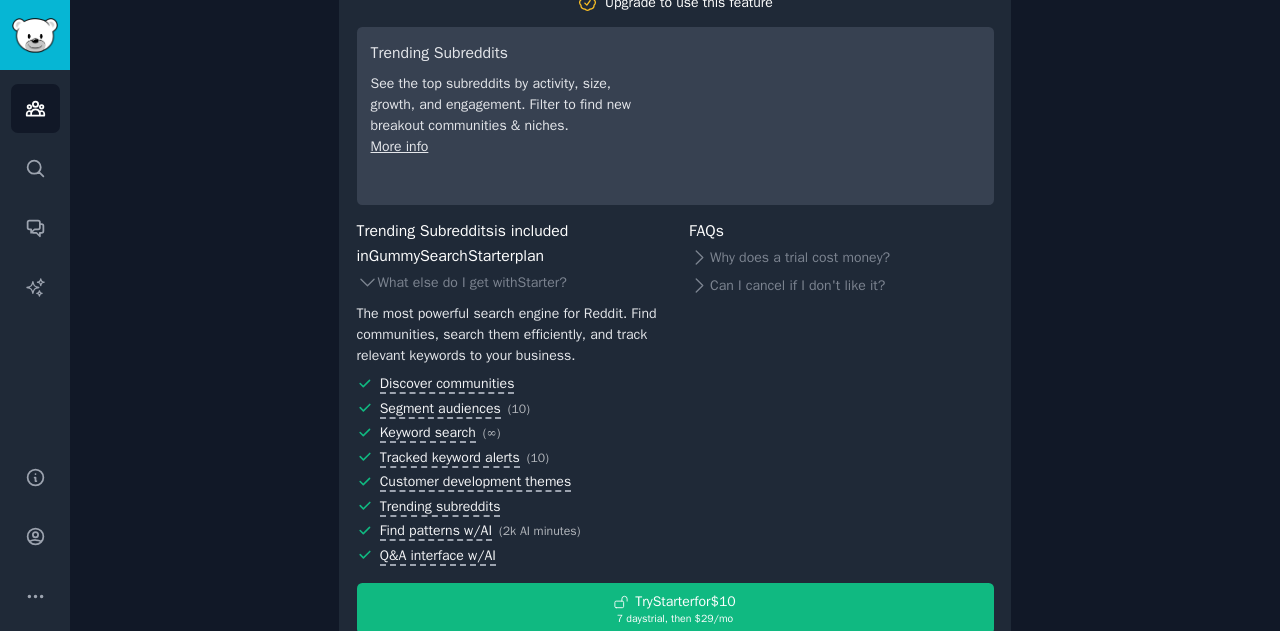 scroll, scrollTop: 230, scrollLeft: 0, axis: vertical 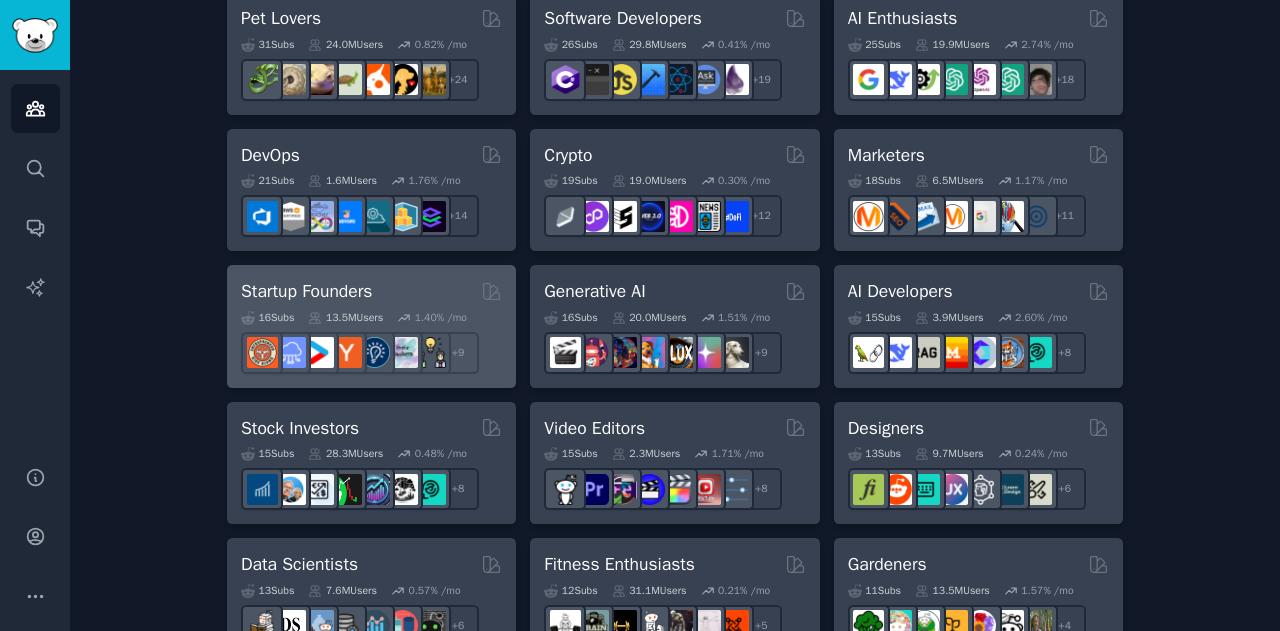 click on "Startup Founders" at bounding box center (306, 291) 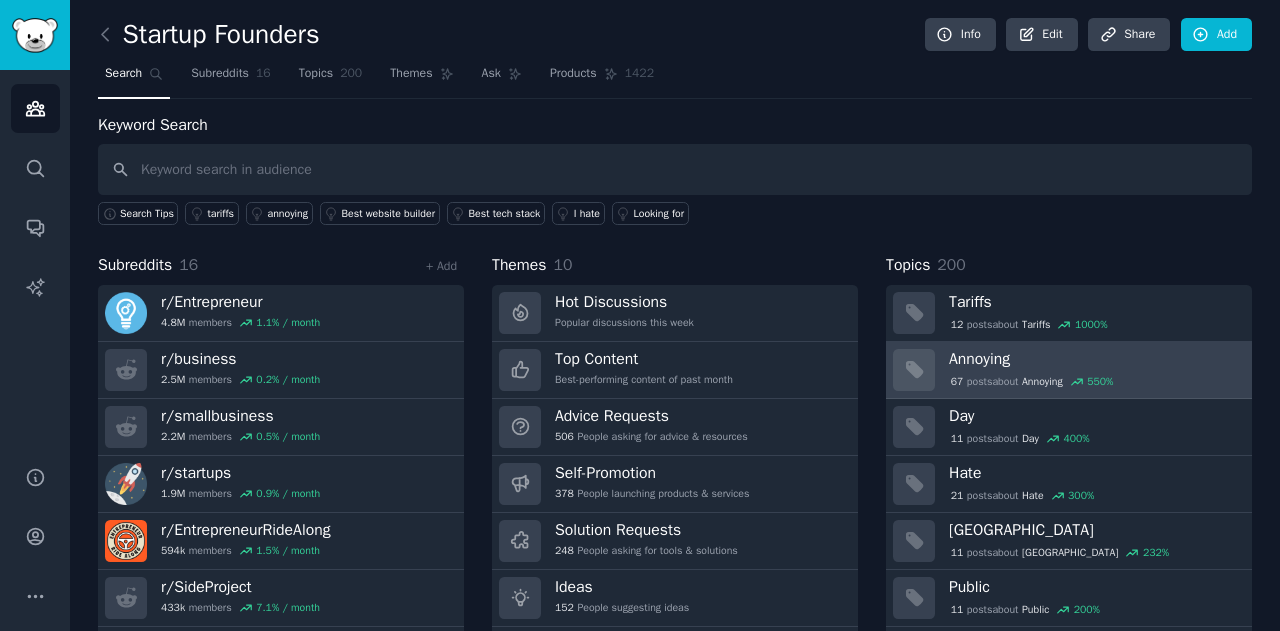 click 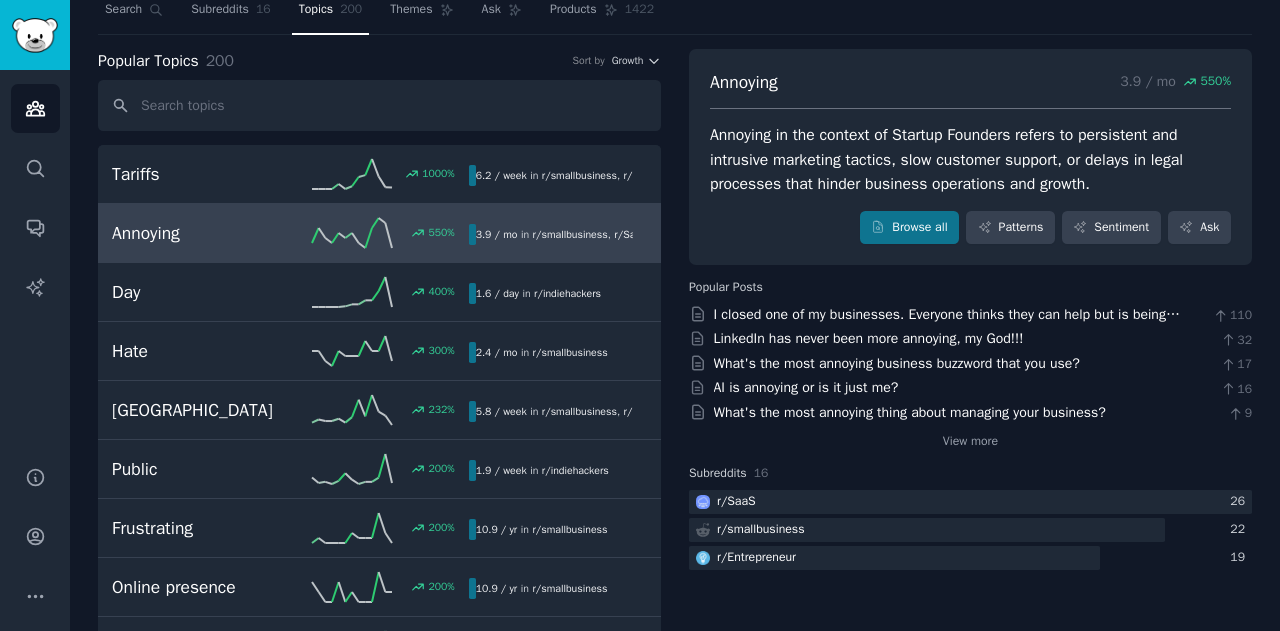 scroll, scrollTop: 75, scrollLeft: 0, axis: vertical 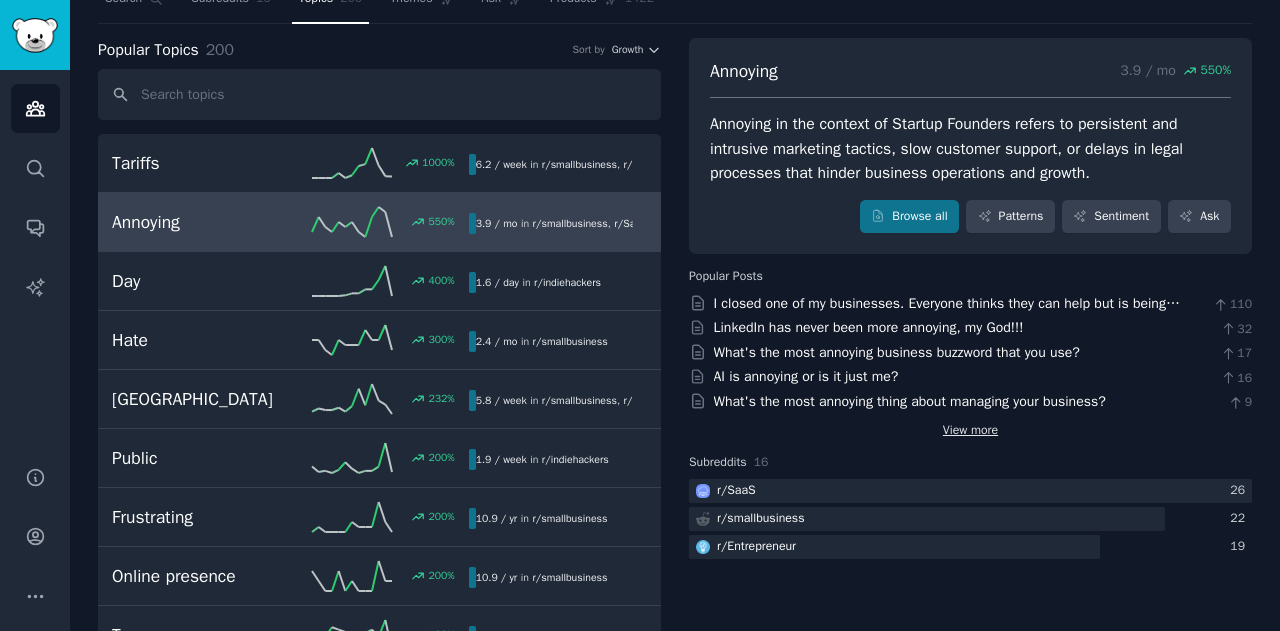 click on "View more" at bounding box center [970, 431] 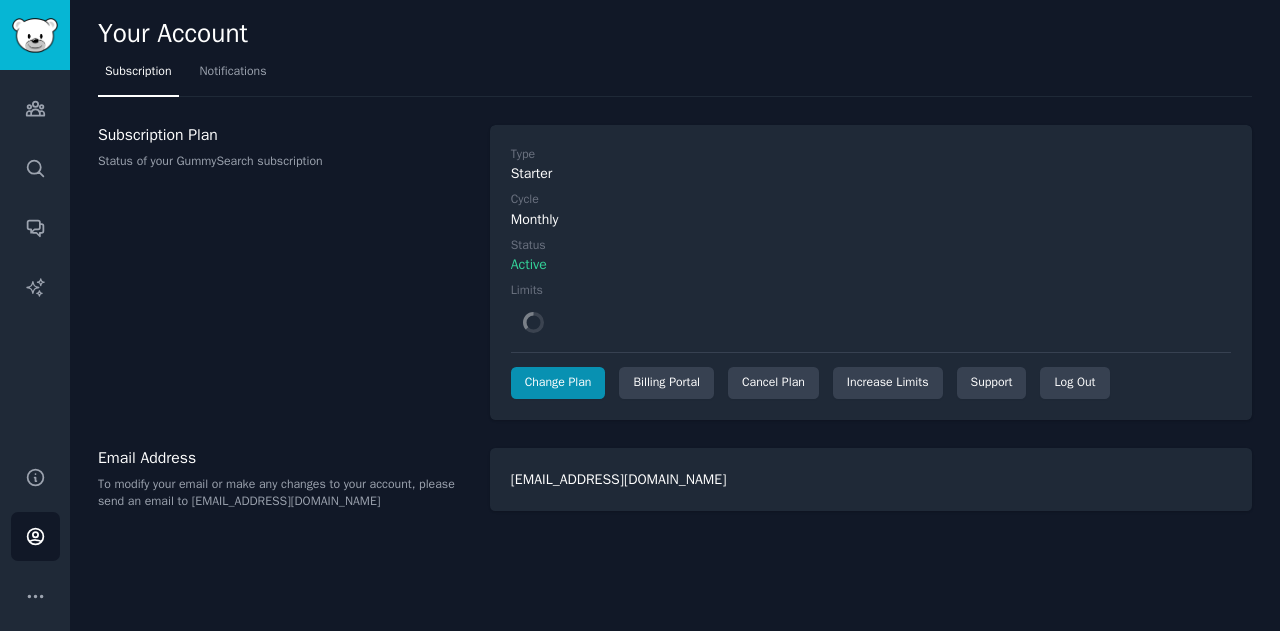 scroll, scrollTop: 0, scrollLeft: 0, axis: both 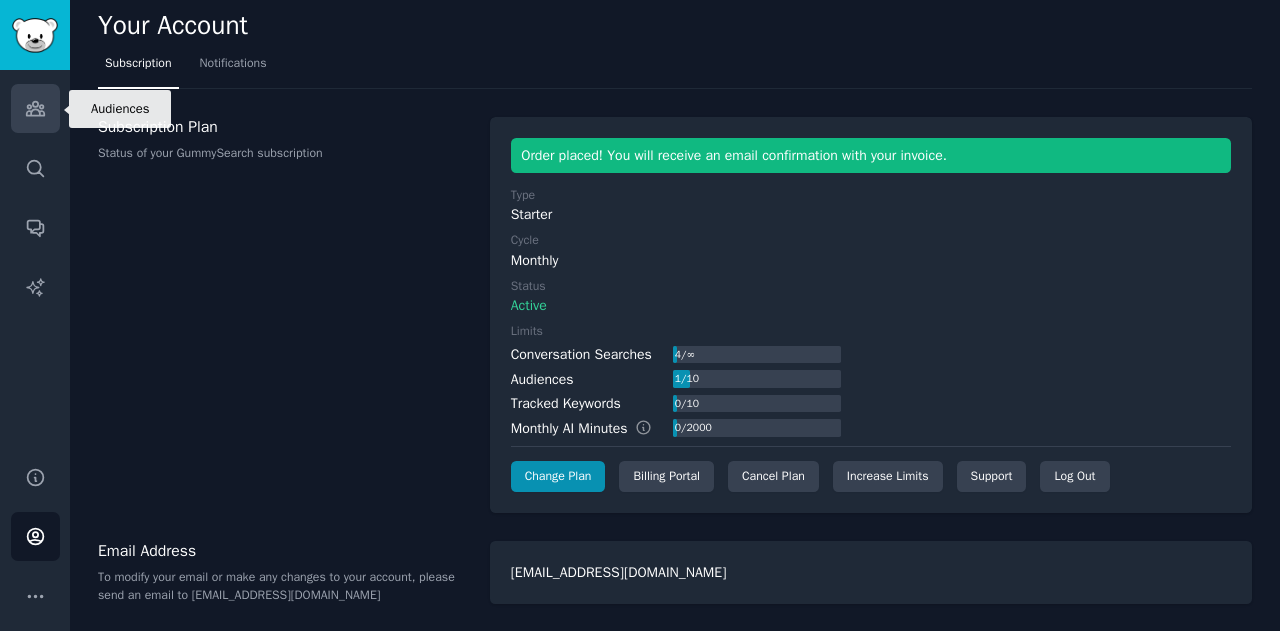 click 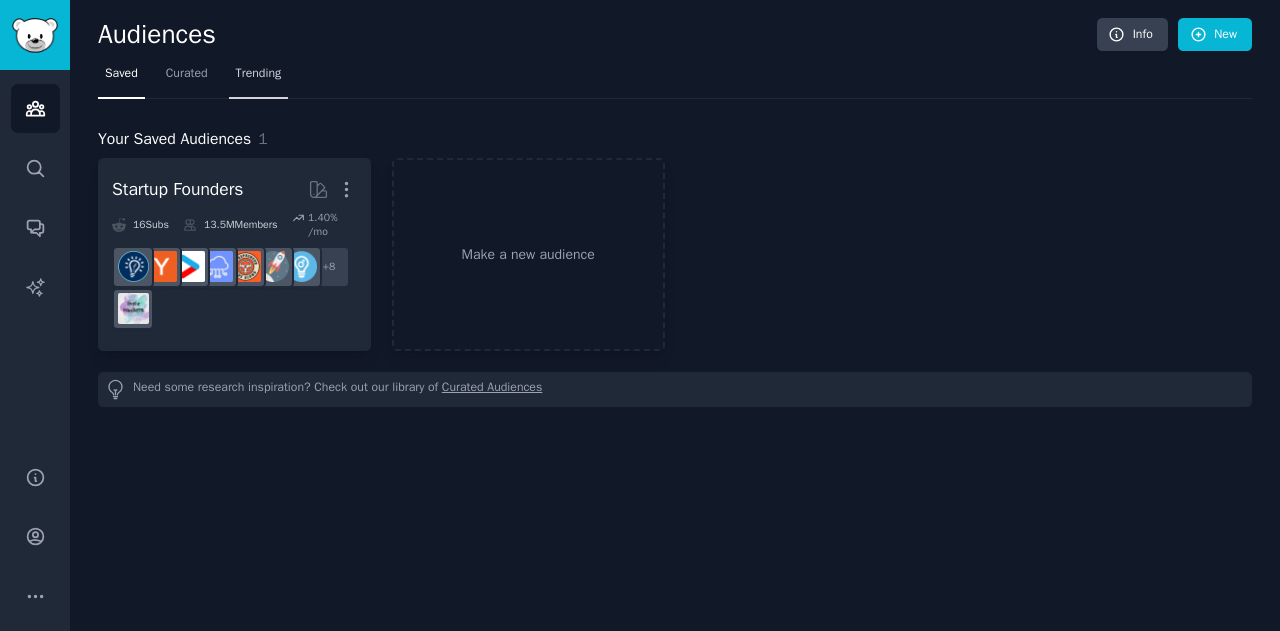 click on "Trending" at bounding box center [259, 78] 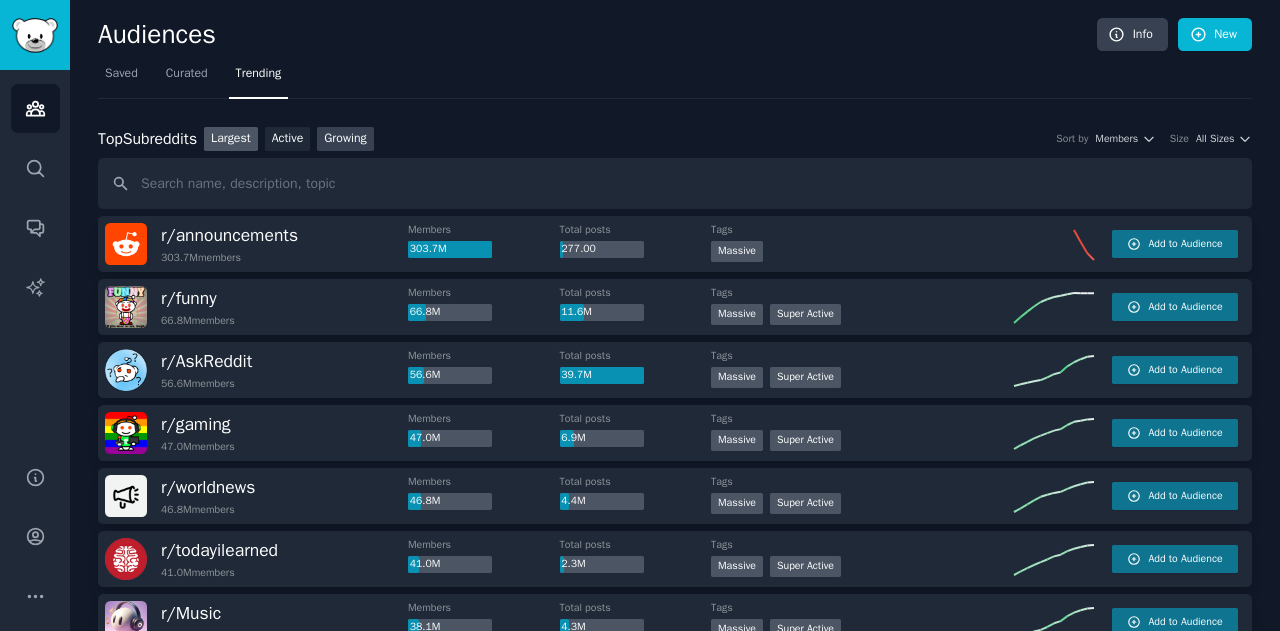 click on "Growing" at bounding box center [345, 139] 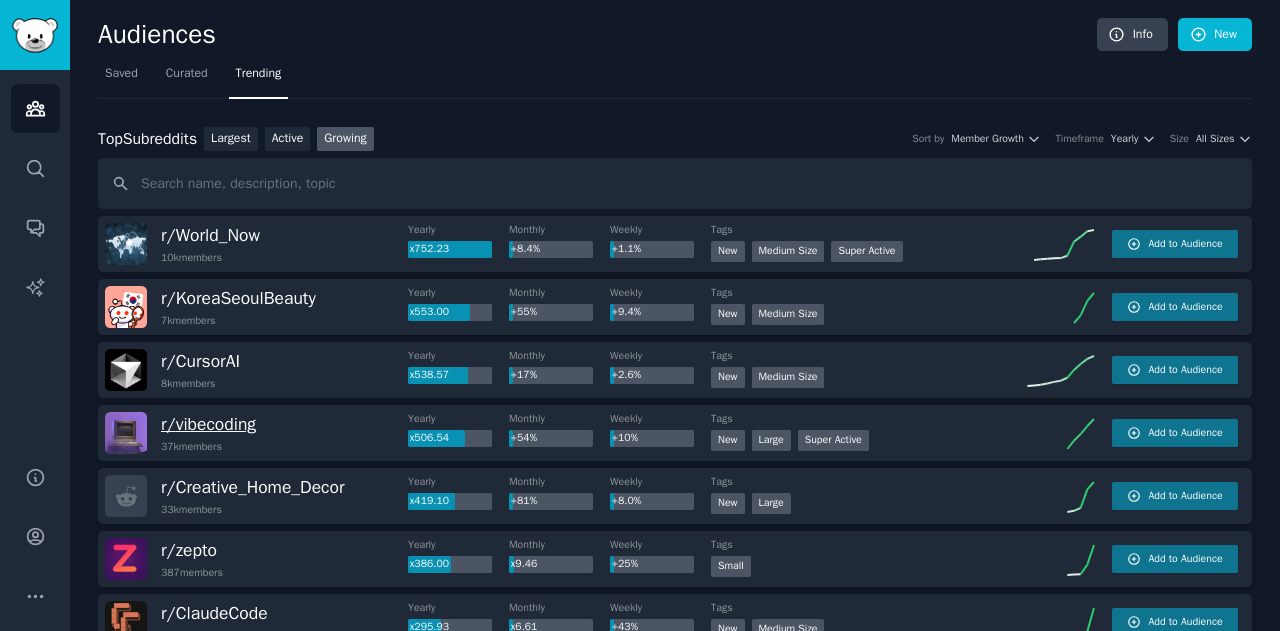 click on "r/ vibecoding" at bounding box center (208, 424) 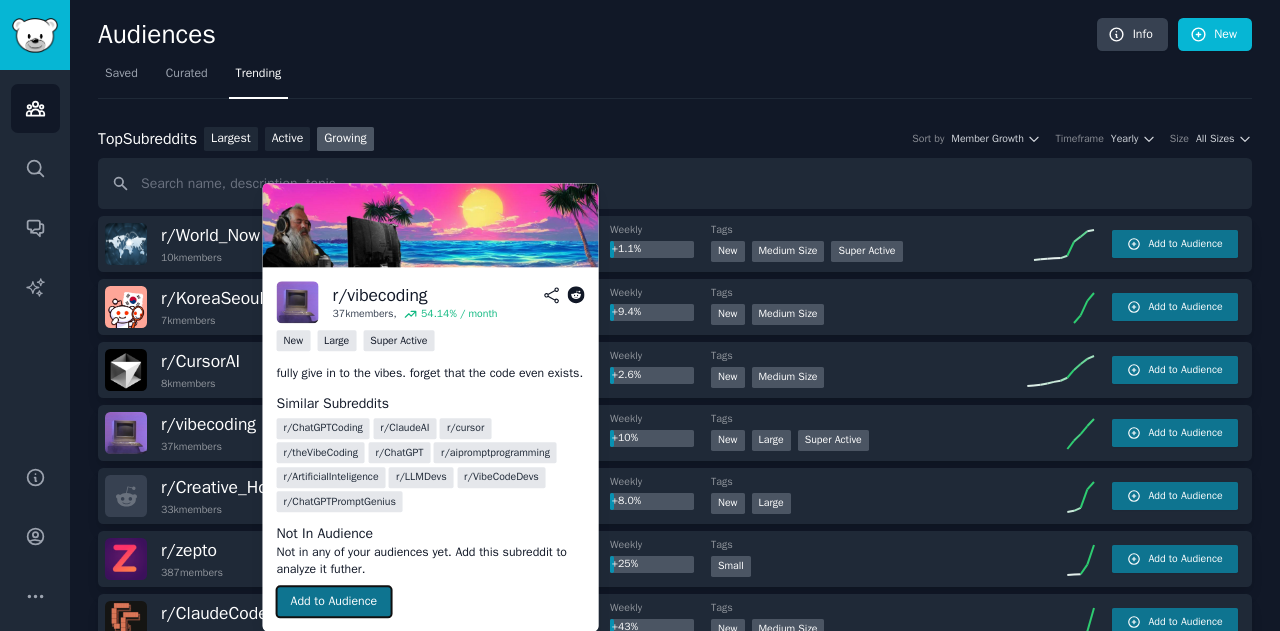 click on "Add to Audience" at bounding box center [334, 602] 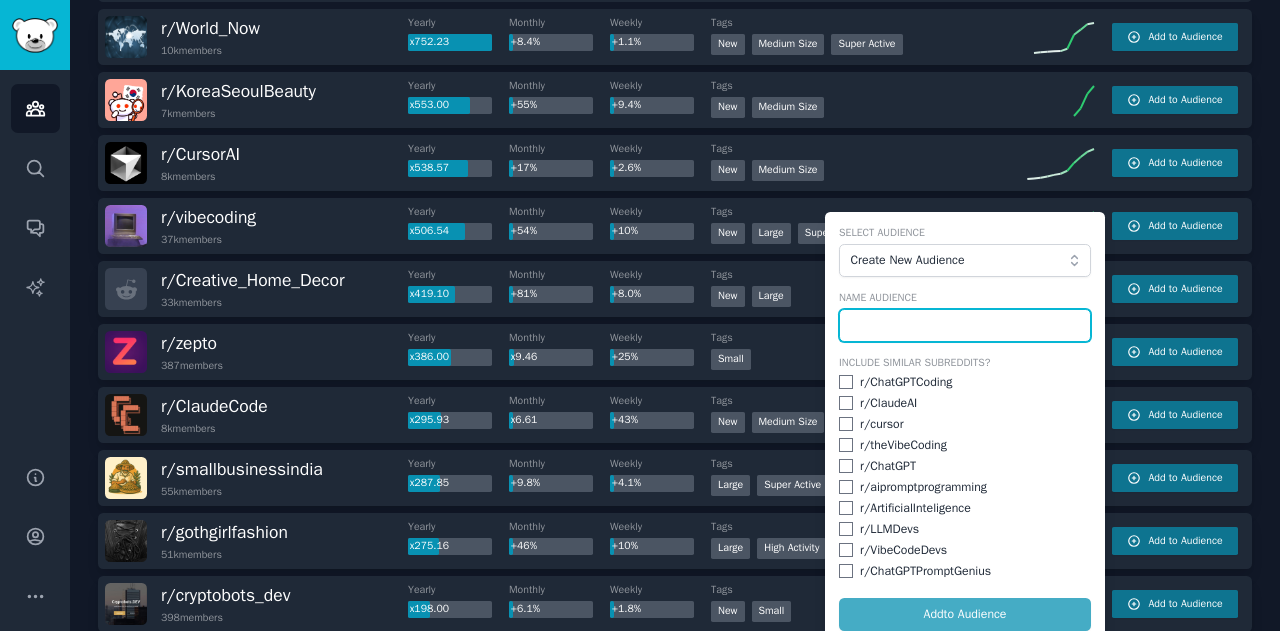 scroll, scrollTop: 208, scrollLeft: 0, axis: vertical 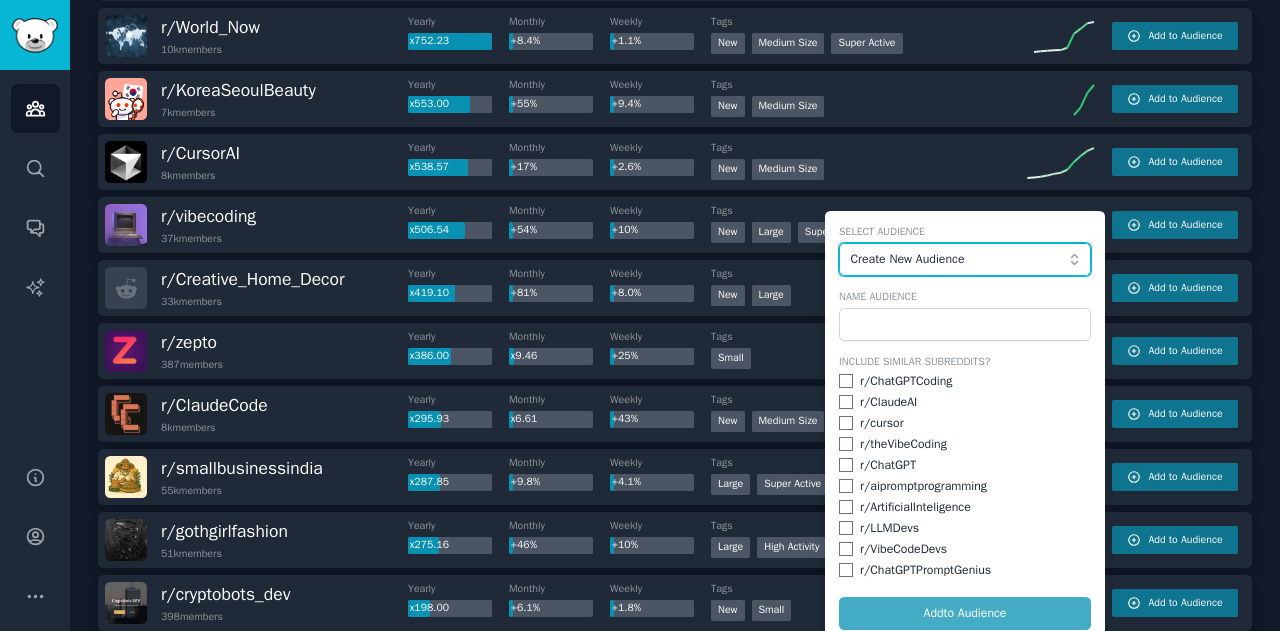 click on "Create New Audience" at bounding box center (965, 260) 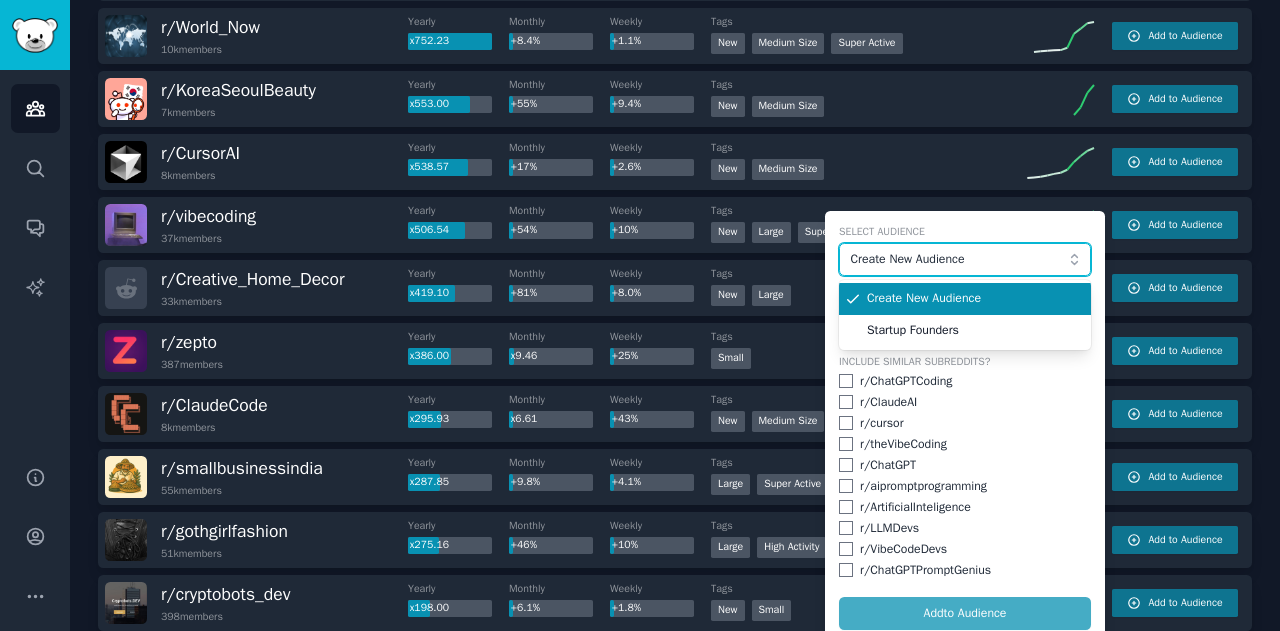 click on "Create New Audience" at bounding box center [960, 260] 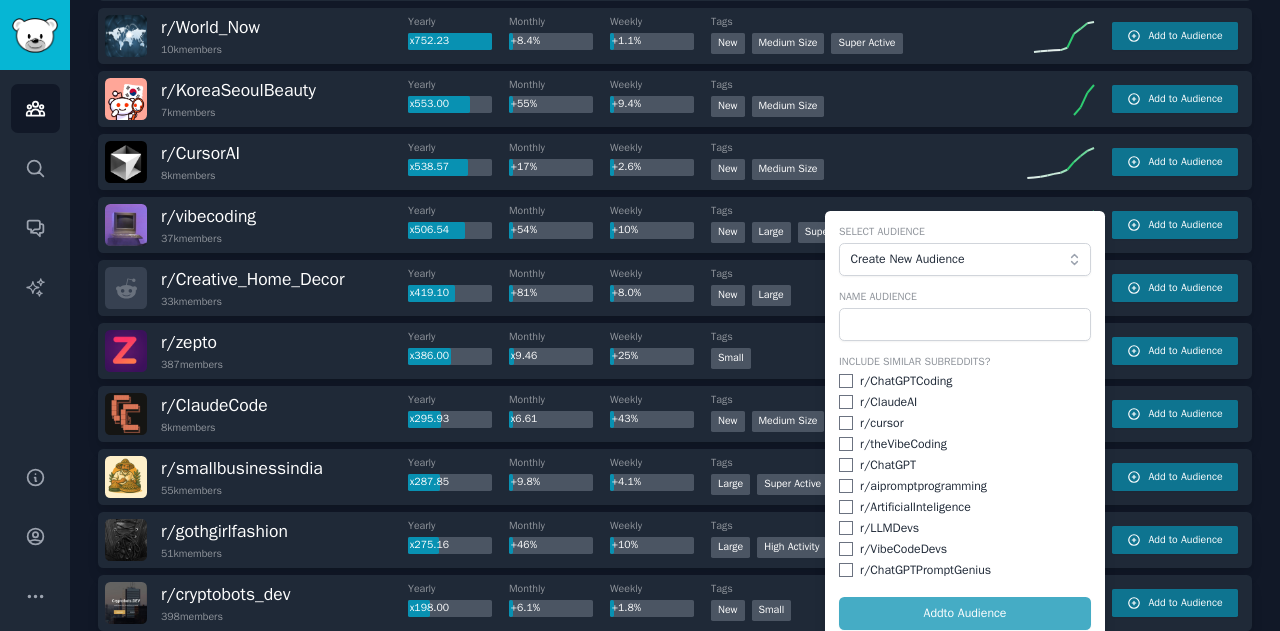 click on "Audiences Info New Saved Curated Trending Top   Subreddits Top Subreddits Largest Active Growing Sort by Member Growth Timeframe Yearly Size All Sizes r/ World_Now 10k  members Yearly x752.23 Monthly +8.4% Weekly +1.1% Tags 1000 - 10,000 members New Medium Size Super Active Add to Audience r/ KoreaSeoulBeauty 7k  members Yearly x553.00 Monthly +55% Weekly +9.4% Tags New Medium Size Add to Audience r/ CursorAI 8k  members Yearly x538.57 Monthly +17% Weekly +2.6% Tags New Medium Size Add to Audience r/ vibecoding 37k  members Yearly x506.54 Monthly +54% Weekly +10% Tags 10,000 - 100,000 members New Large Super Active Add to Audience Select Audience Create New Audience Name Audience Include Similar Subreddits? r/ ChatGPTCoding r/ ClaudeAI r/ cursor r/ theVibeCoding r/ ChatGPT r/ aipromptprogramming r/ ArtificialInteligence r/ LLMDevs r/ VibeCodeDevs r/ ChatGPTPromptGenius Add  to Audience r/ Creative_Home_Decor 33k  members Yearly x419.10 Monthly +81% Weekly +8.0% Tags New Large Add to Audience r/ zepto 387 +25%" 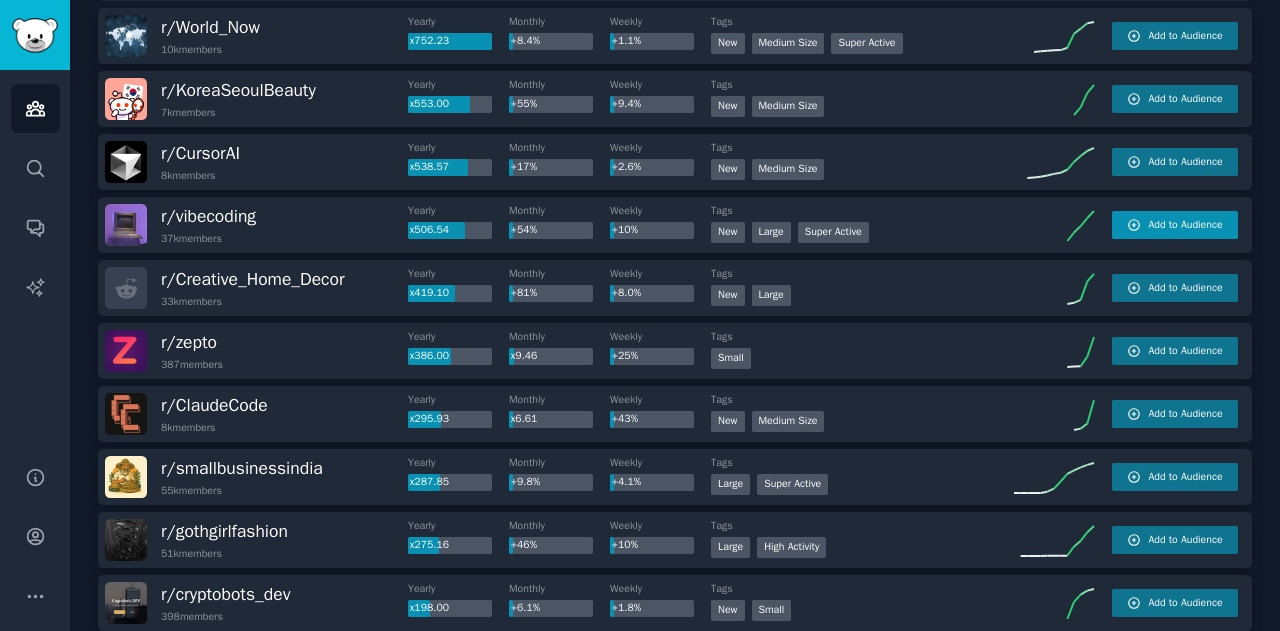 click on "Add to Audience" at bounding box center [1175, 225] 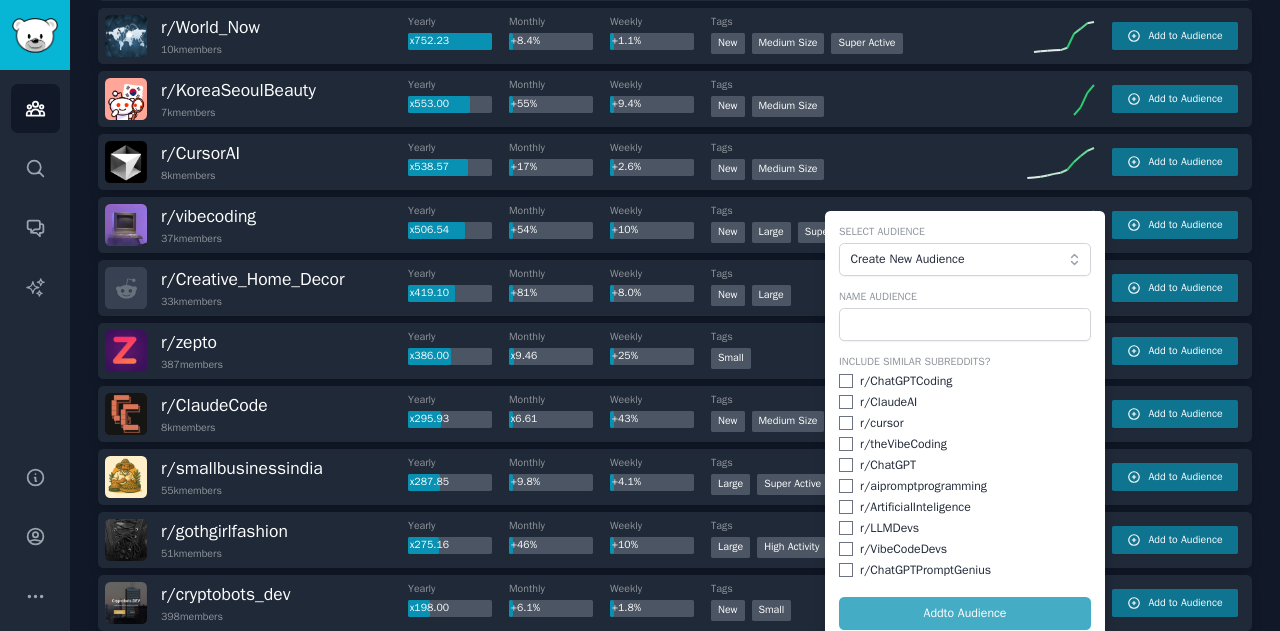 click on "Select Audience Create New Audience Name Audience Include Similar Subreddits? r/ ChatGPTCoding r/ ClaudeAI r/ cursor r/ theVibeCoding r/ ChatGPT r/ aipromptprogramming r/ ArtificialInteligence r/ LLMDevs r/ VibeCodeDevs r/ ChatGPTPromptGenius Add  to Audience" at bounding box center (965, 427) 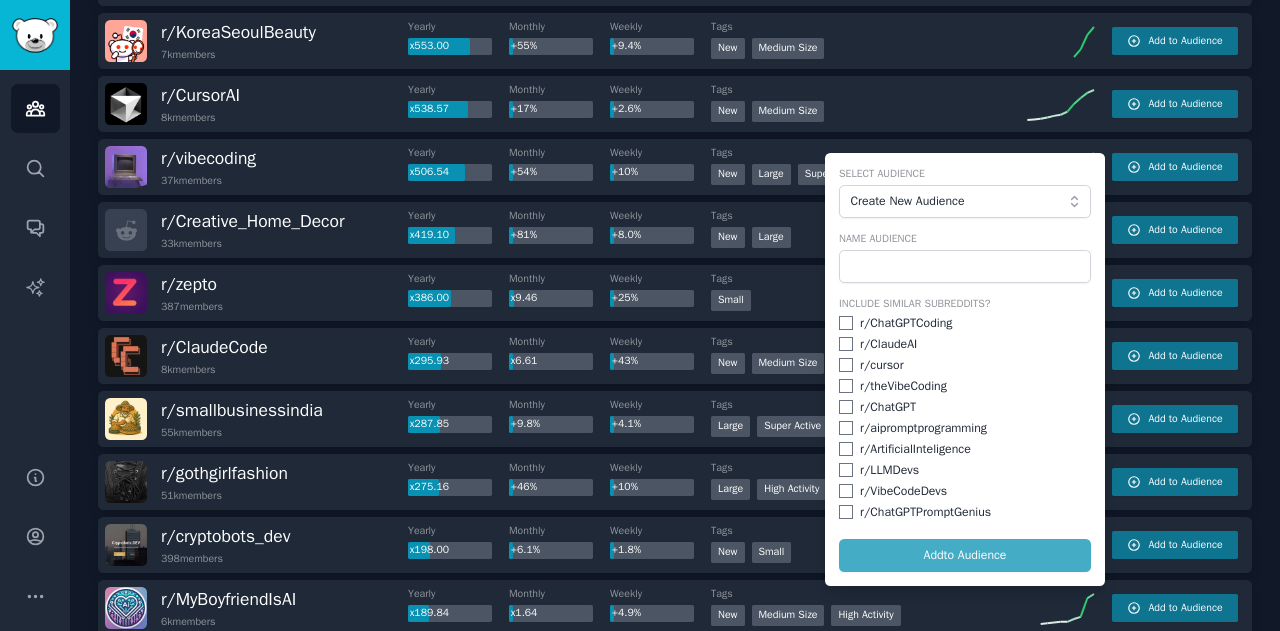 scroll, scrollTop: 263, scrollLeft: 0, axis: vertical 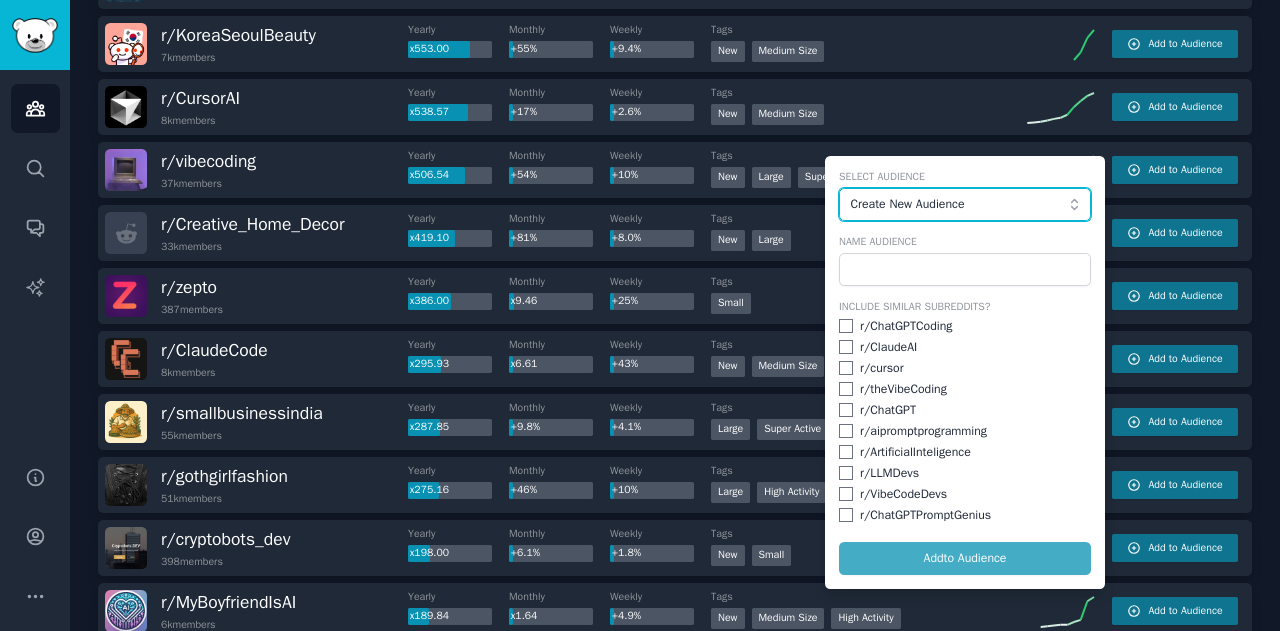 click on "Create New Audience" at bounding box center [960, 205] 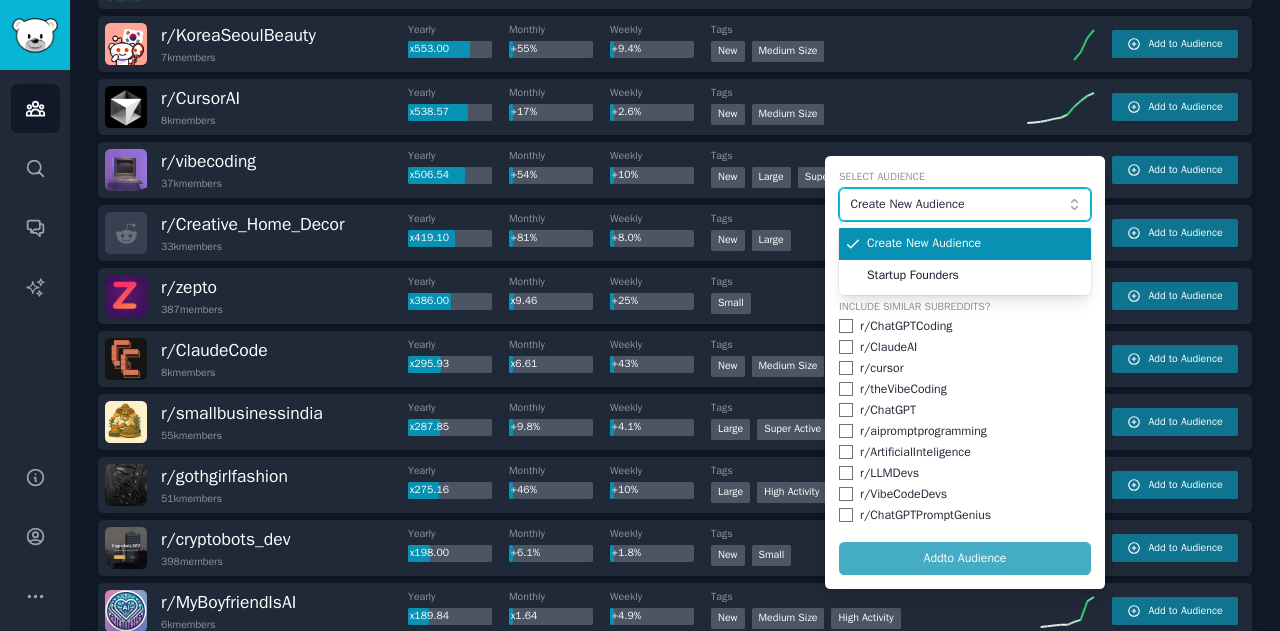 click on "Create New Audience" at bounding box center (960, 205) 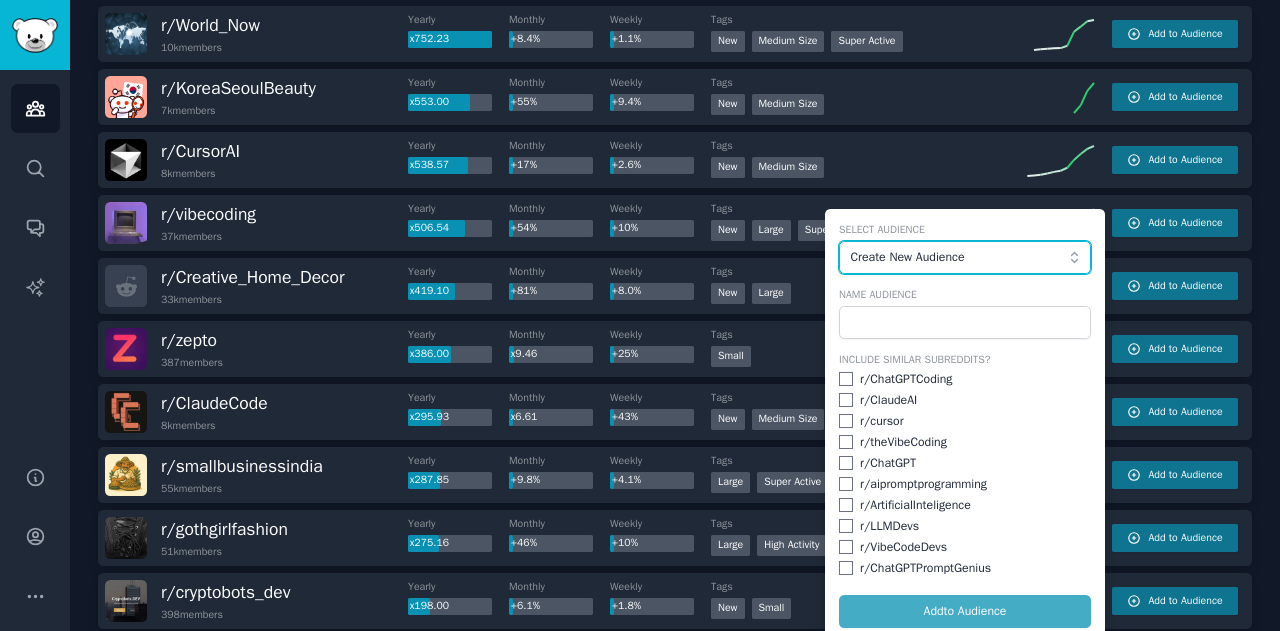 scroll, scrollTop: 200, scrollLeft: 0, axis: vertical 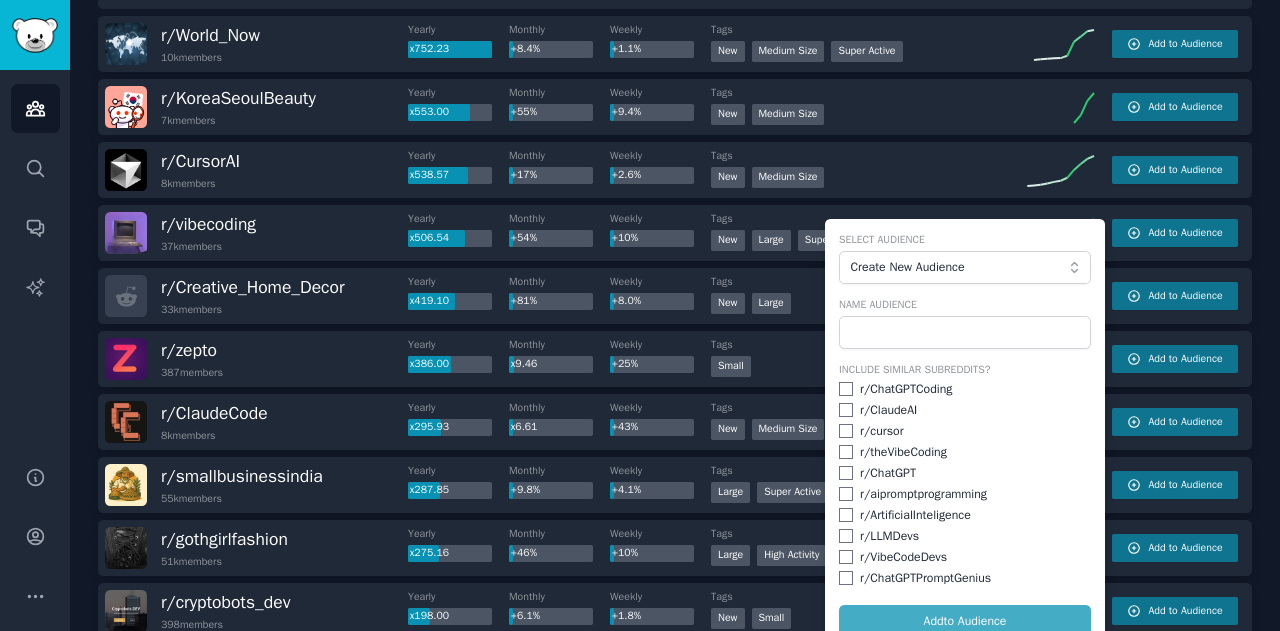 click on "Audiences Info New Saved Curated Trending Top   Subreddits Top Subreddits Largest Active Growing Sort by Member Growth Timeframe Yearly Size All Sizes r/ World_Now 10k  members Yearly x752.23 Monthly +8.4% Weekly +1.1% Tags 1000 - 10,000 members New Medium Size Super Active Add to Audience r/ KoreaSeoulBeauty 7k  members Yearly x553.00 Monthly +55% Weekly +9.4% Tags 1000 - 10,000 members New Medium Size Add to Audience r/ CursorAI 8k  members Yearly x538.57 Monthly +17% Weekly +2.6% Tags New Medium Size Add to Audience r/ vibecoding 37k  members Yearly x506.54 Monthly +54% Weekly +10% Tags 10,000 - 100,000 members New Large Super Active Add to Audience Select Audience Create New Audience Name Audience Include Similar Subreddits? r/ ChatGPTCoding r/ ClaudeAI r/ cursor r/ theVibeCoding r/ ChatGPT r/ aipromptprogramming r/ ArtificialInteligence r/ LLMDevs r/ VibeCodeDevs r/ ChatGPTPromptGenius Add  to Audience r/ Creative_Home_Decor 33k  members Yearly x419.10 Monthly +81% Weekly +8.0% Tags New Large r/ zepto r/" 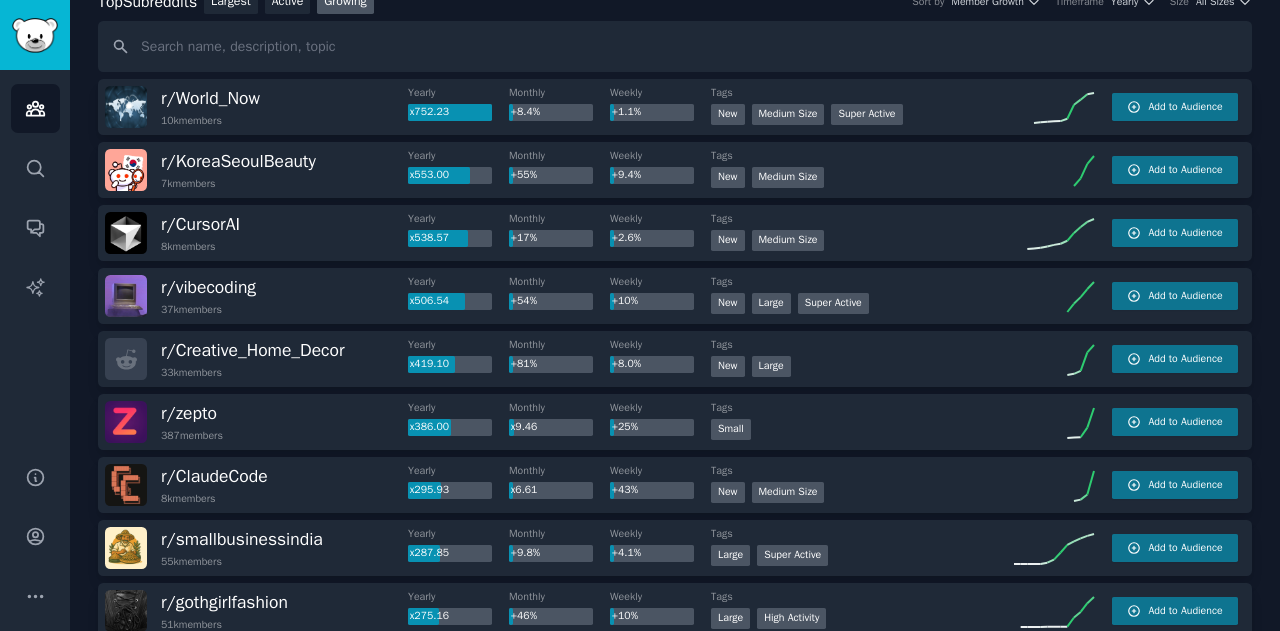 scroll, scrollTop: 128, scrollLeft: 0, axis: vertical 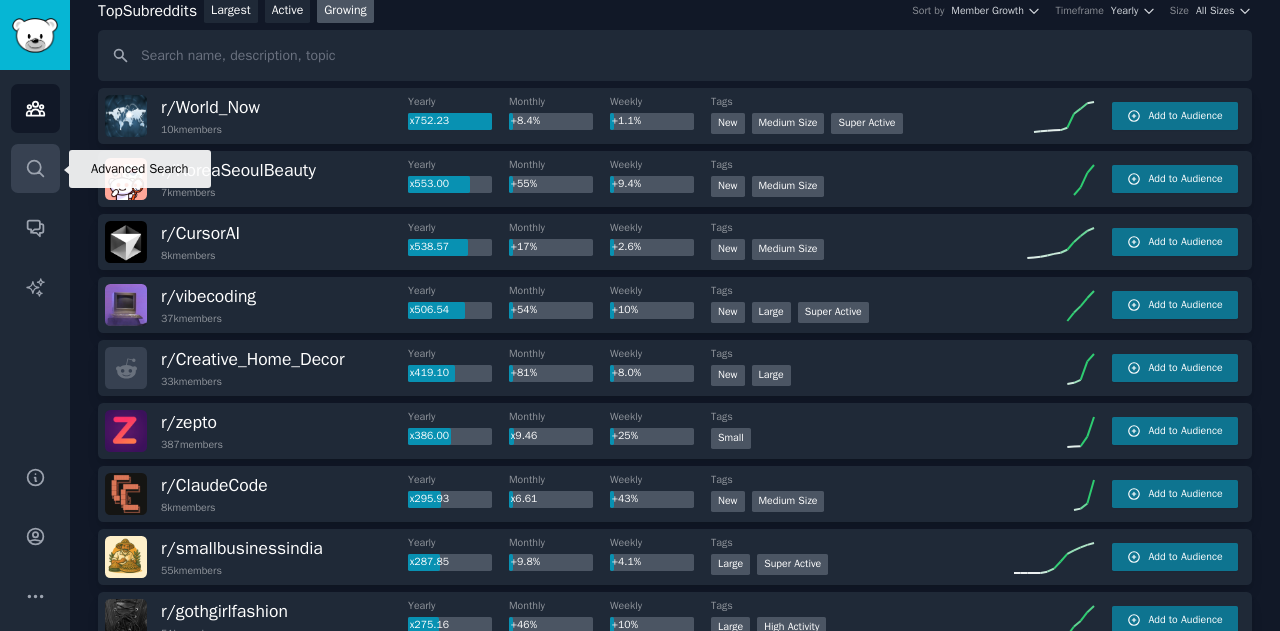 click 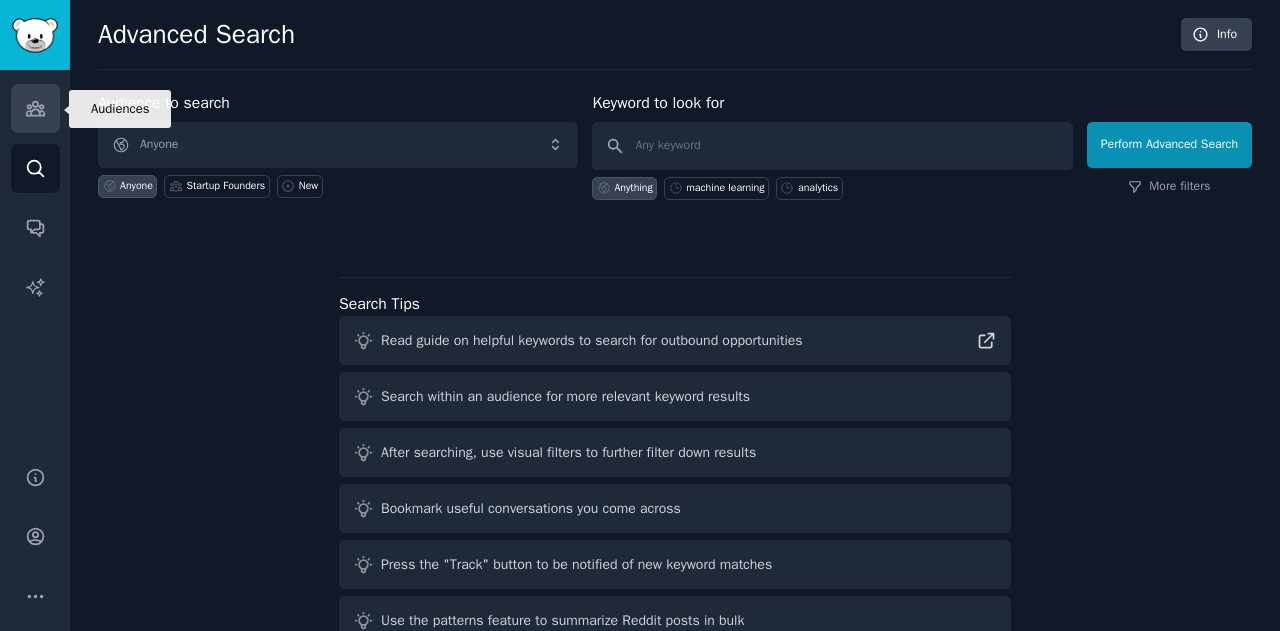 click on "Audiences" at bounding box center (35, 108) 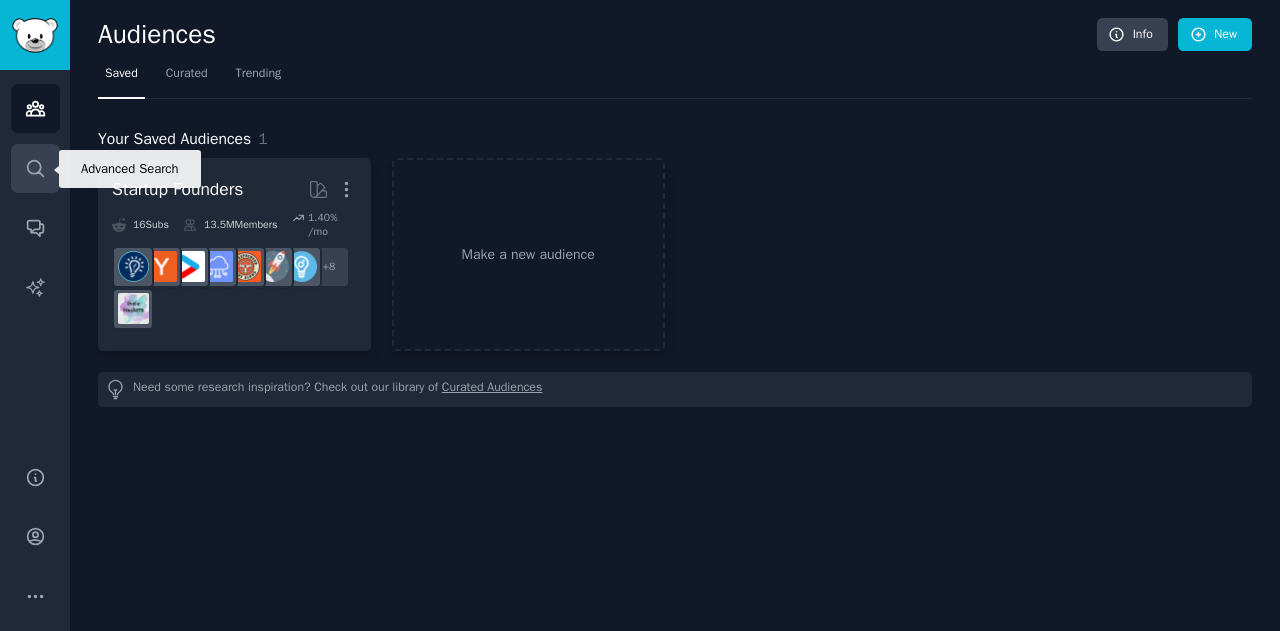 click on "Search" at bounding box center (35, 168) 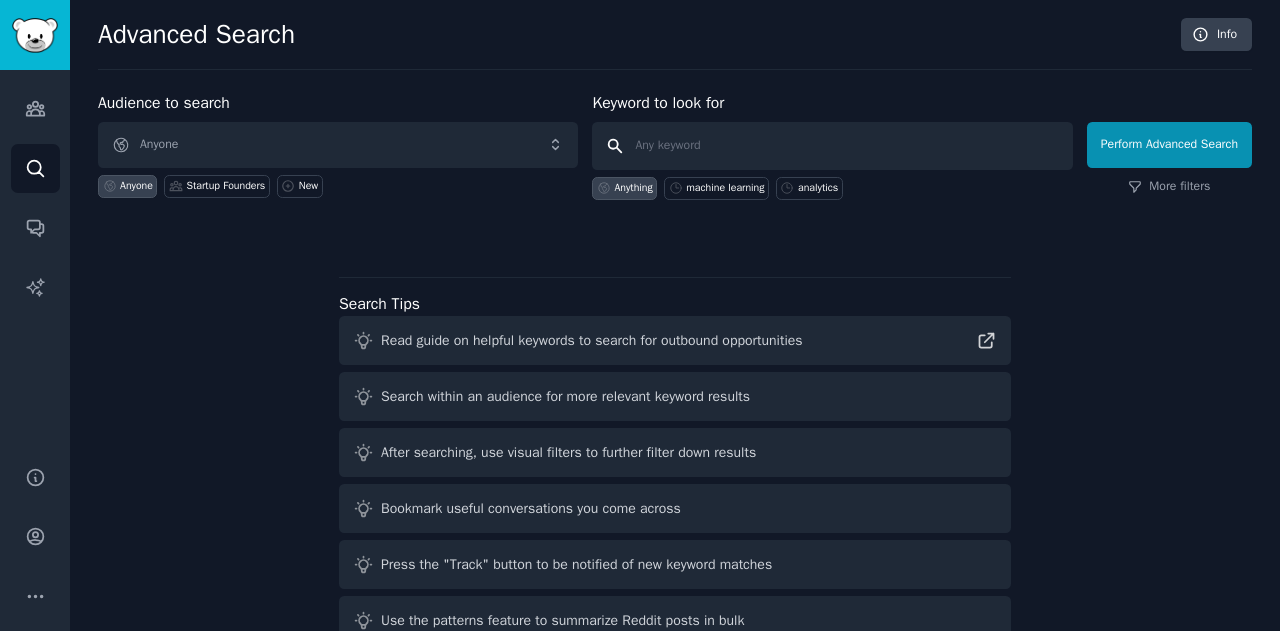 click at bounding box center (832, 146) 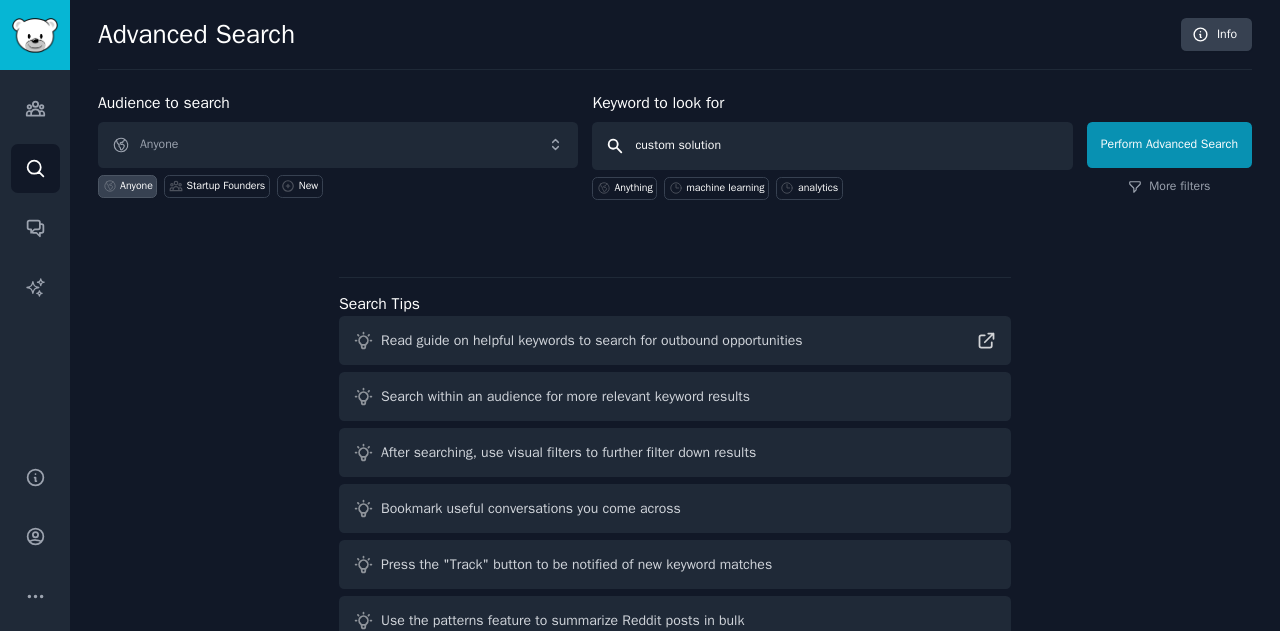 type on "custom solutions" 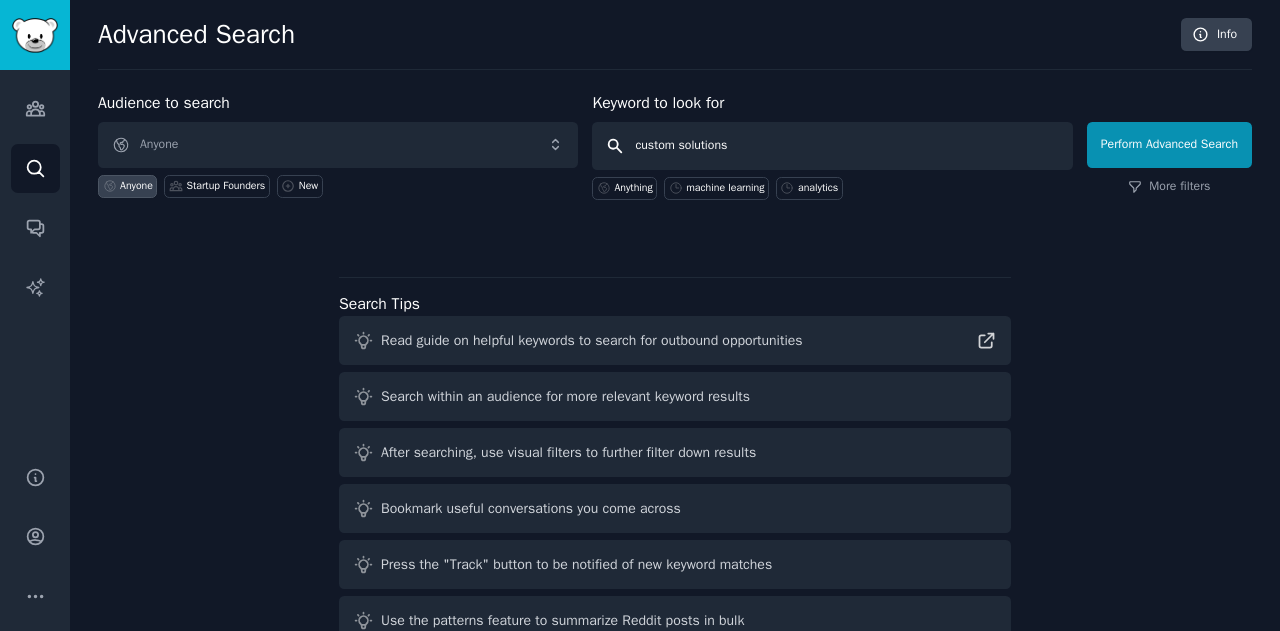 click on "Perform Advanced Search" at bounding box center [1169, 145] 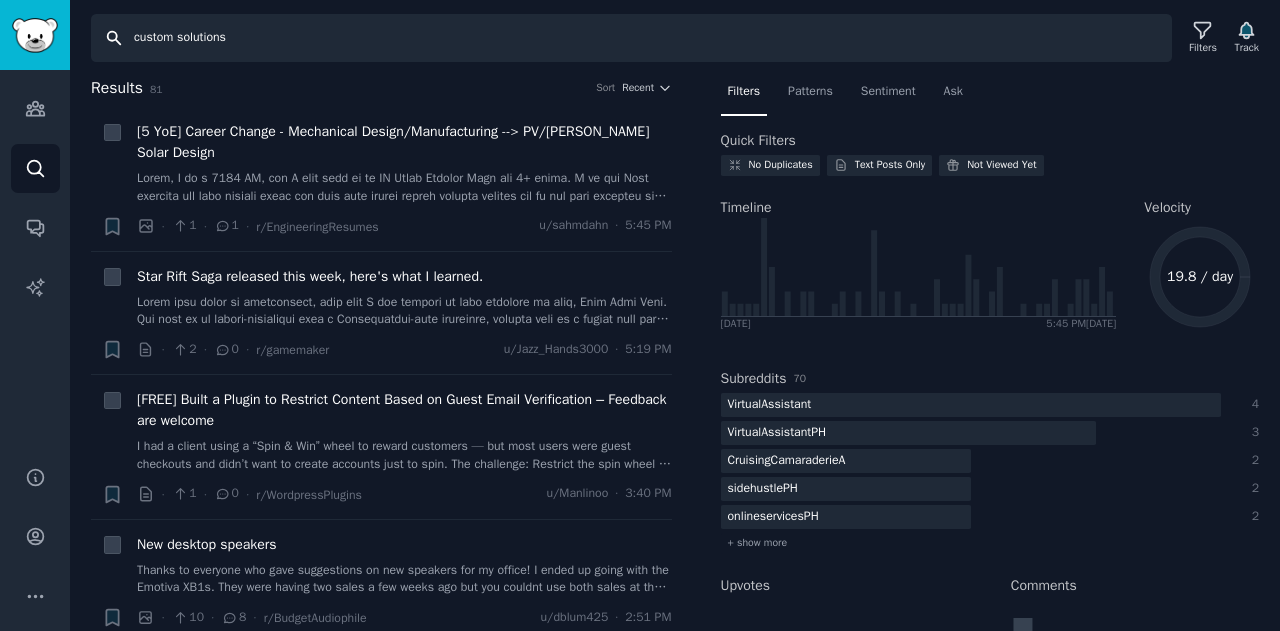 click on "custom solutions" at bounding box center [631, 38] 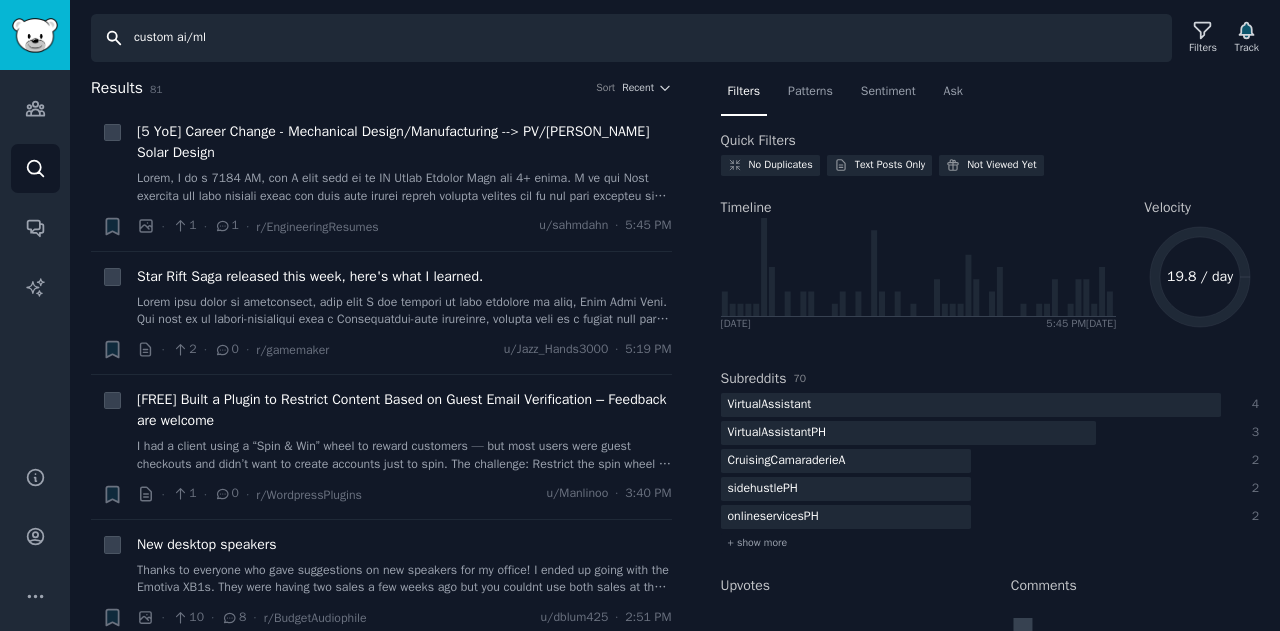 type on "custom ai/ml" 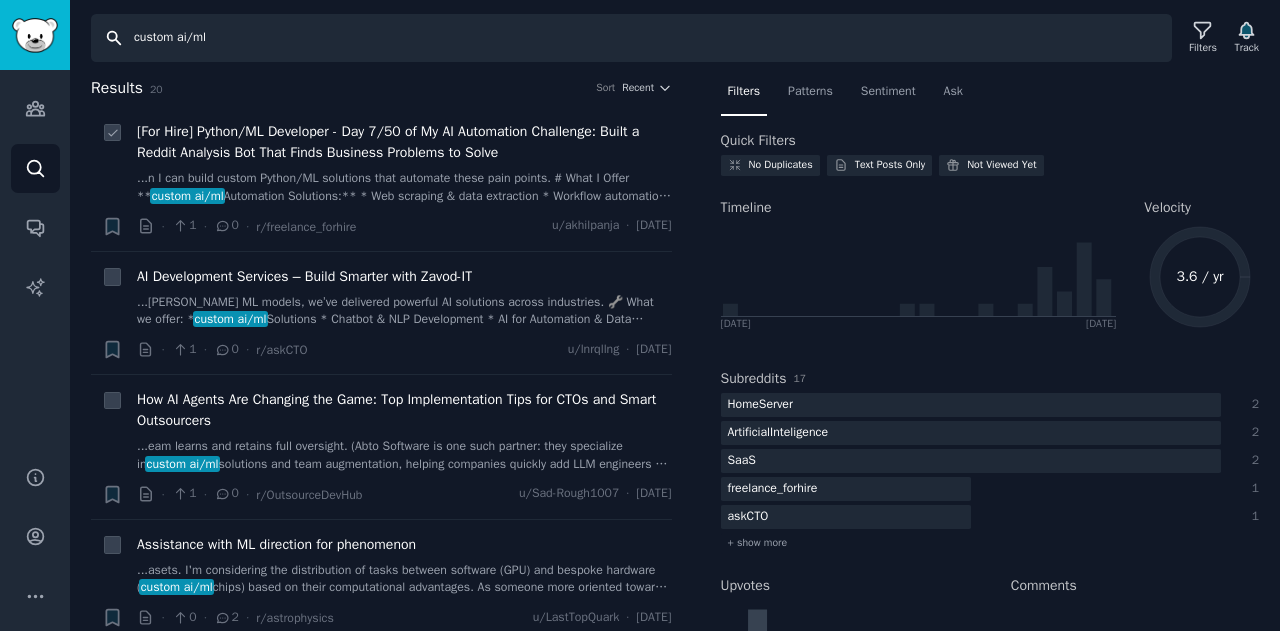 drag, startPoint x: 193, startPoint y: 39, endPoint x: 506, endPoint y: 245, distance: 374.70654 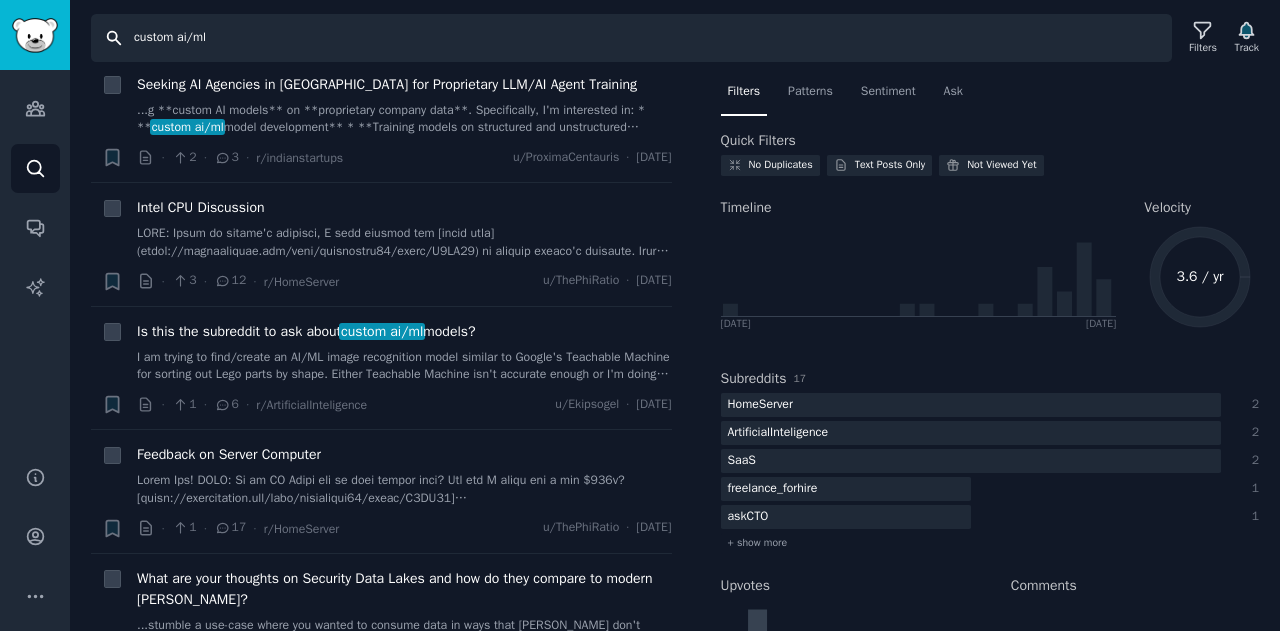 scroll, scrollTop: 796, scrollLeft: 0, axis: vertical 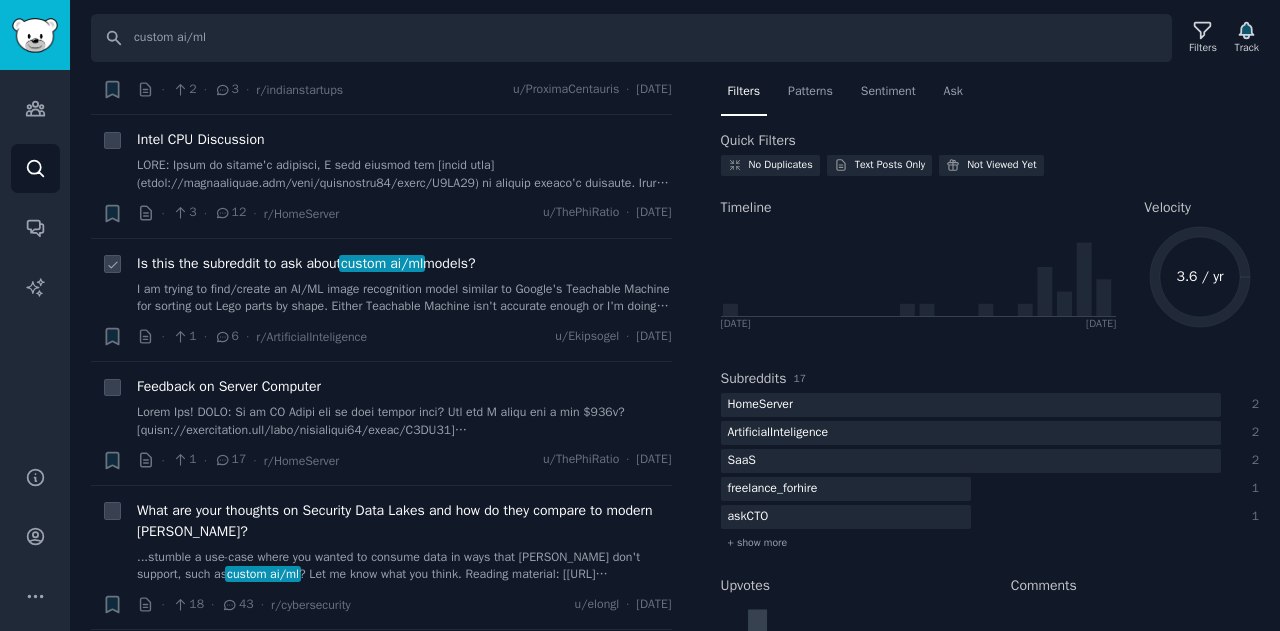 click on "I am trying to find/create an AI/ML image recognition model similar to Google's Teachable Machine for sorting out Lego parts by shape. Either Teachable Machine isn't  accurate enough or I'm doing some..." at bounding box center (404, 298) 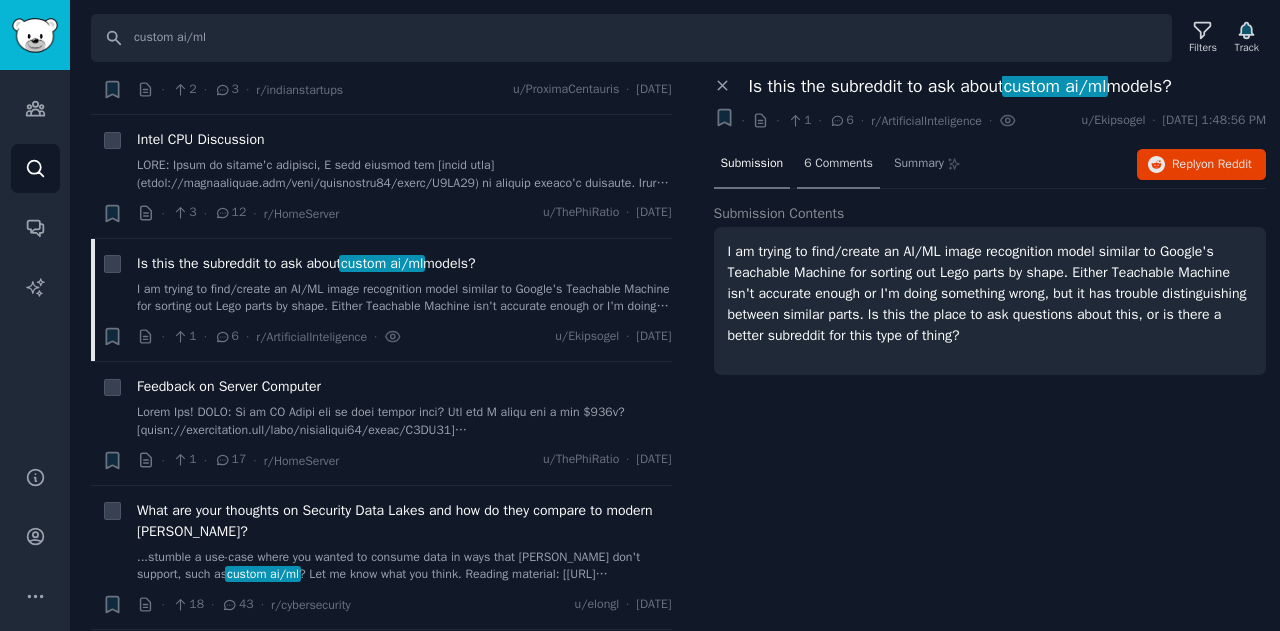 click on "6 Comments" at bounding box center [838, 165] 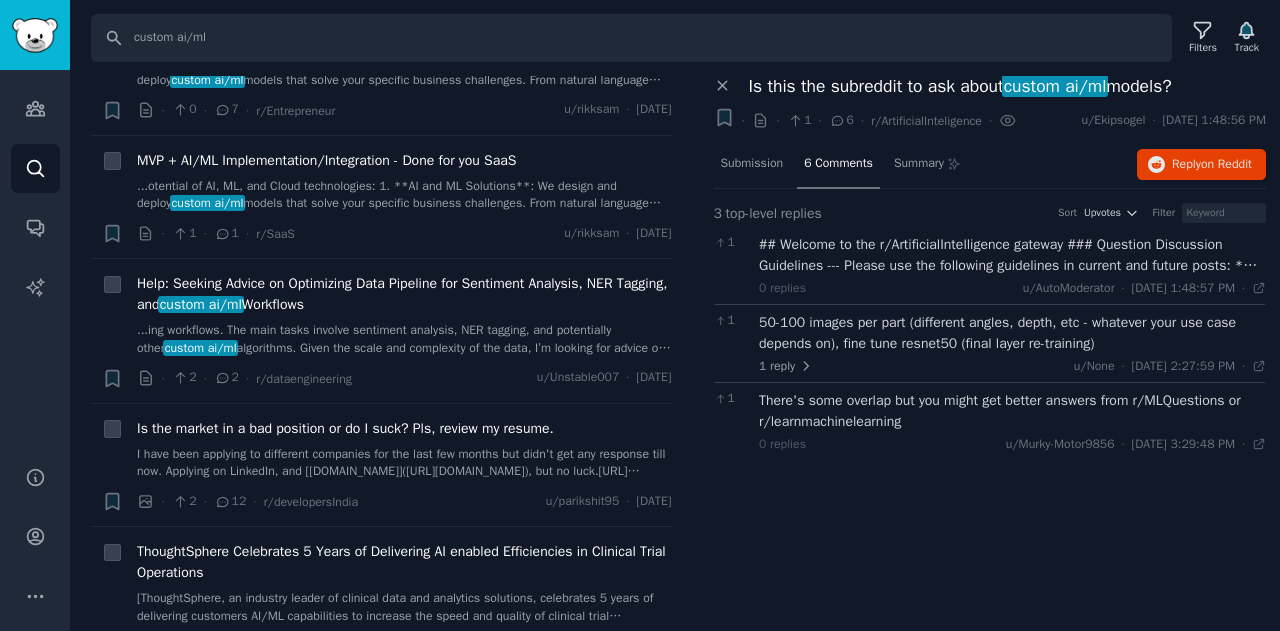 scroll, scrollTop: 1666, scrollLeft: 0, axis: vertical 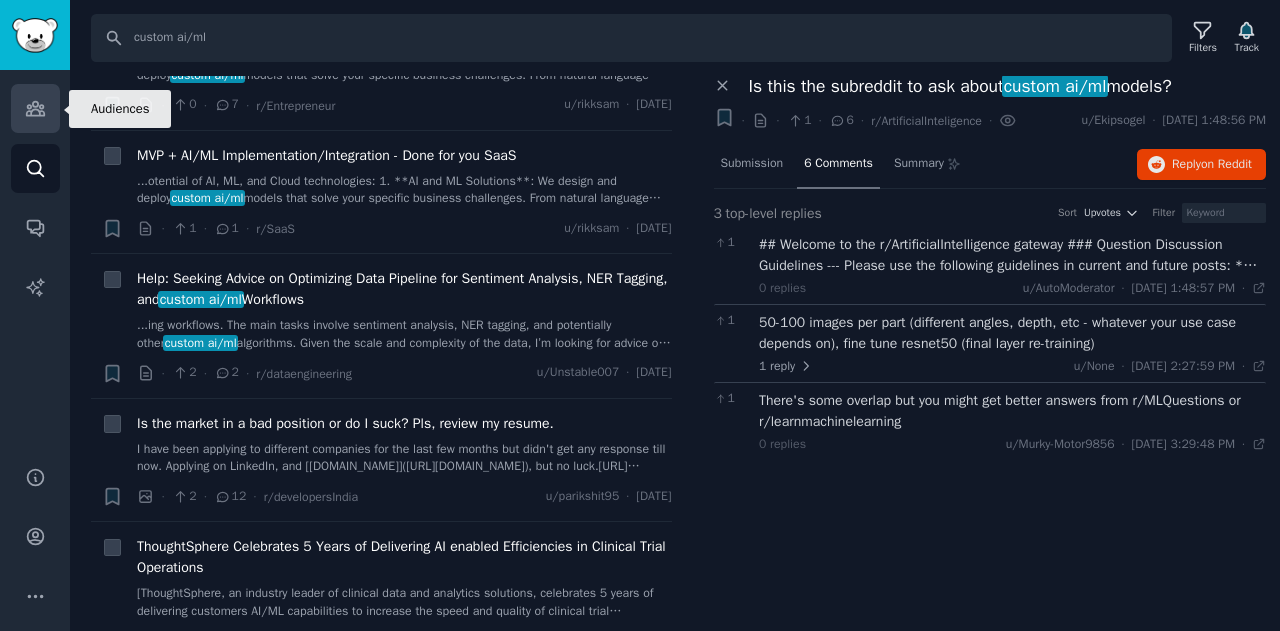 click 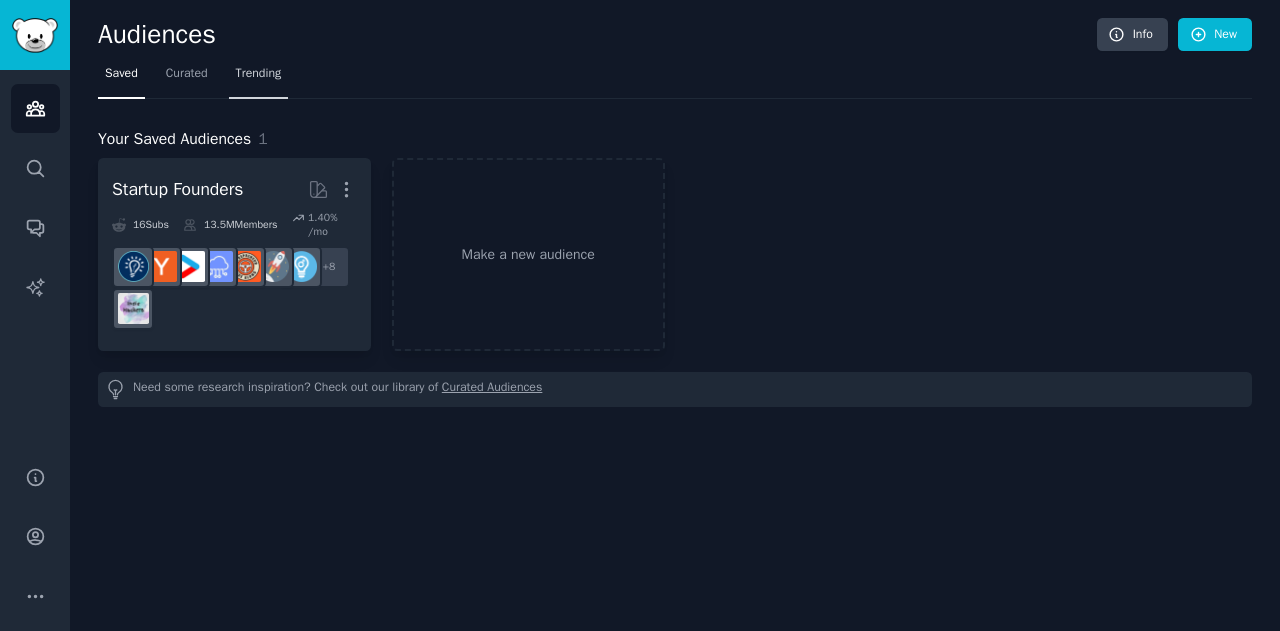 click on "Trending" at bounding box center [259, 74] 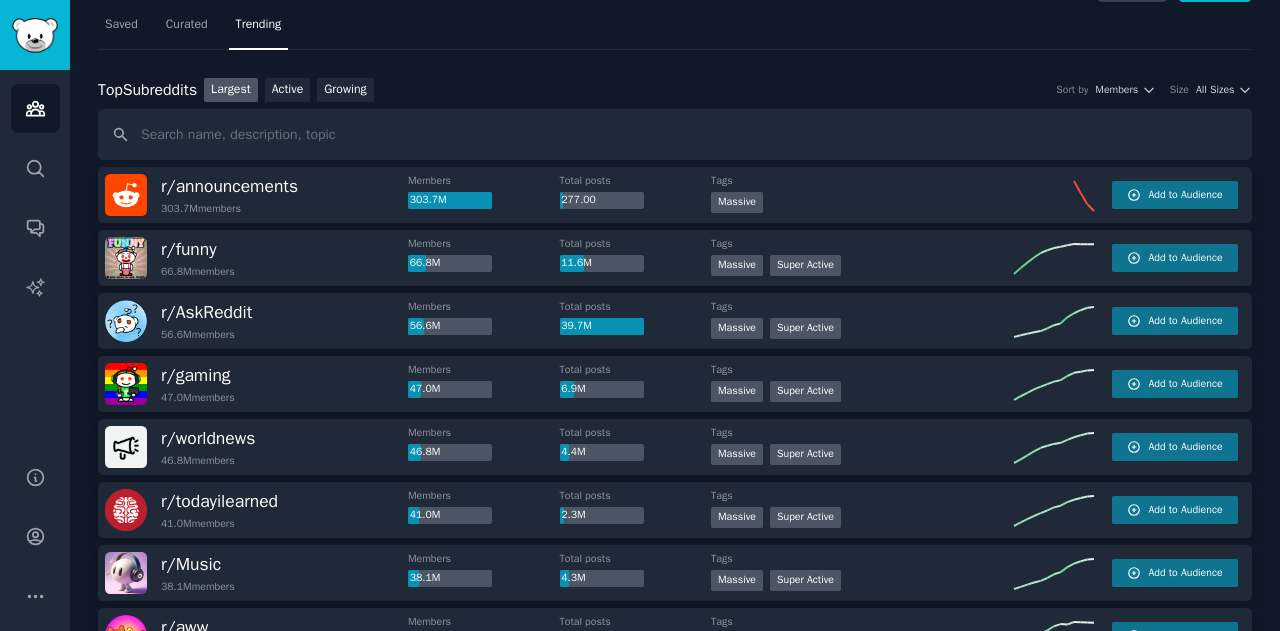 scroll, scrollTop: 0, scrollLeft: 0, axis: both 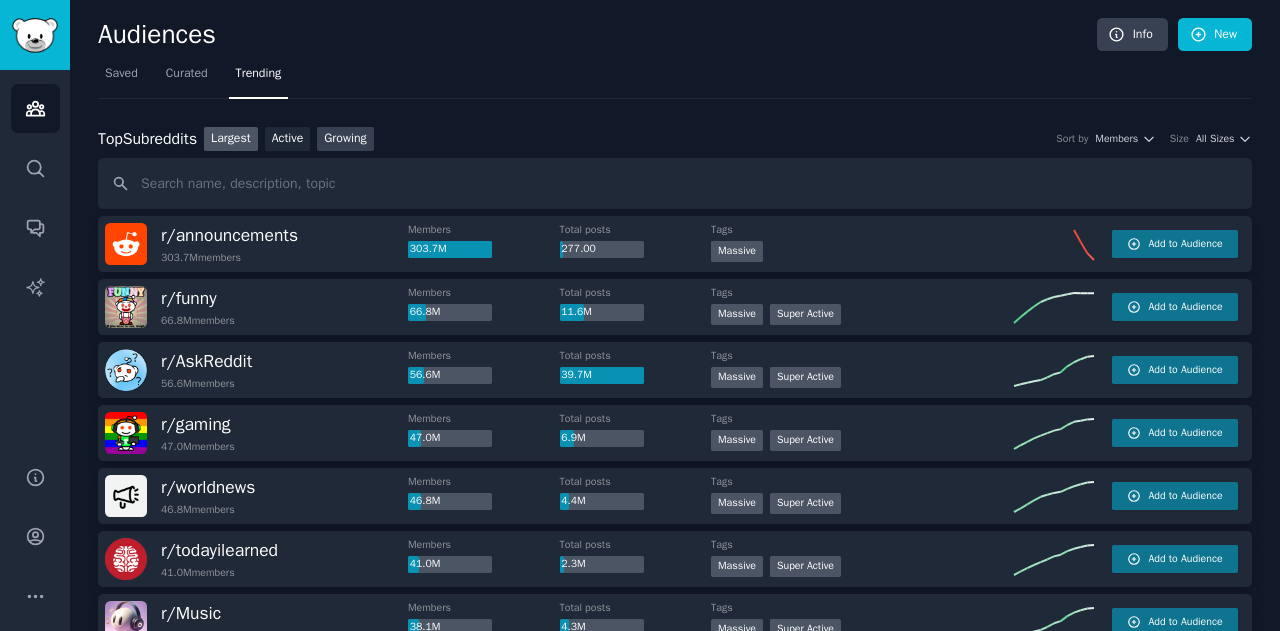 click on "Growing" at bounding box center (345, 139) 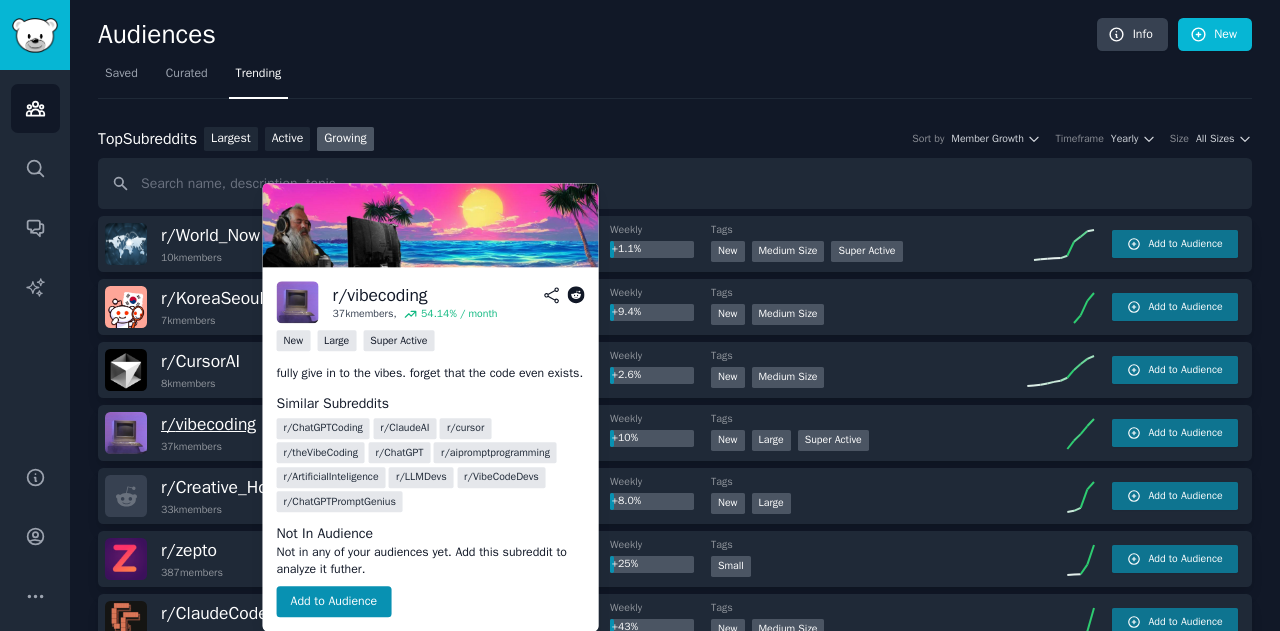 click on "r/ vibecoding" at bounding box center [208, 424] 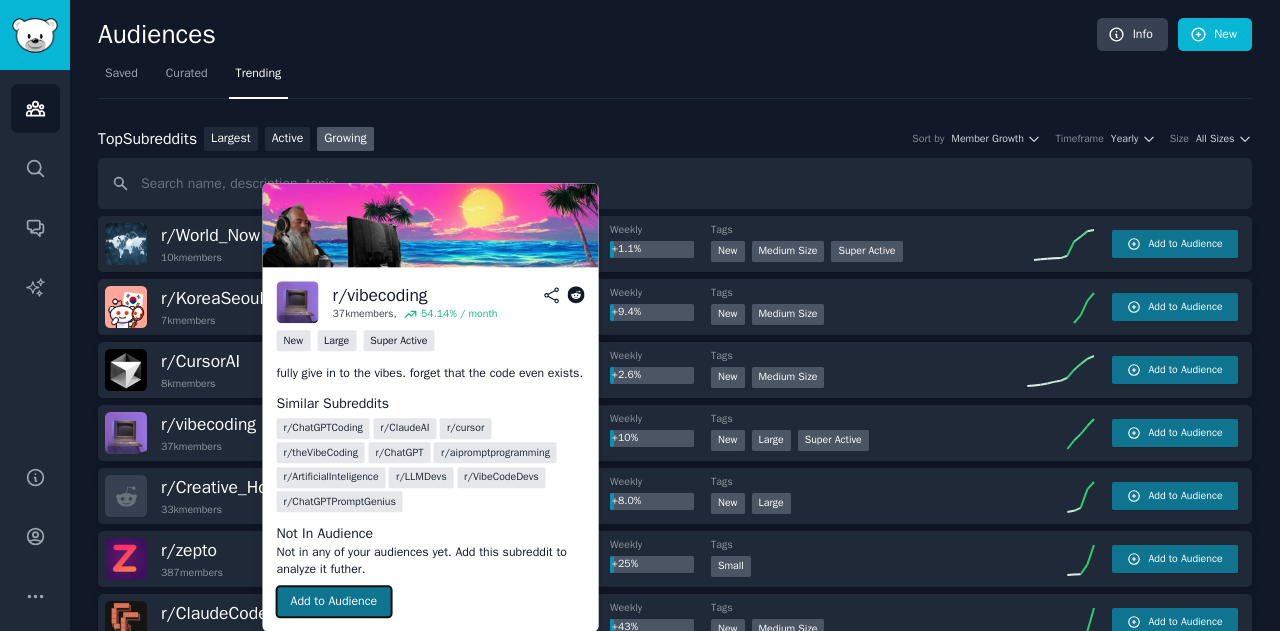click on "Add to Audience" at bounding box center (334, 602) 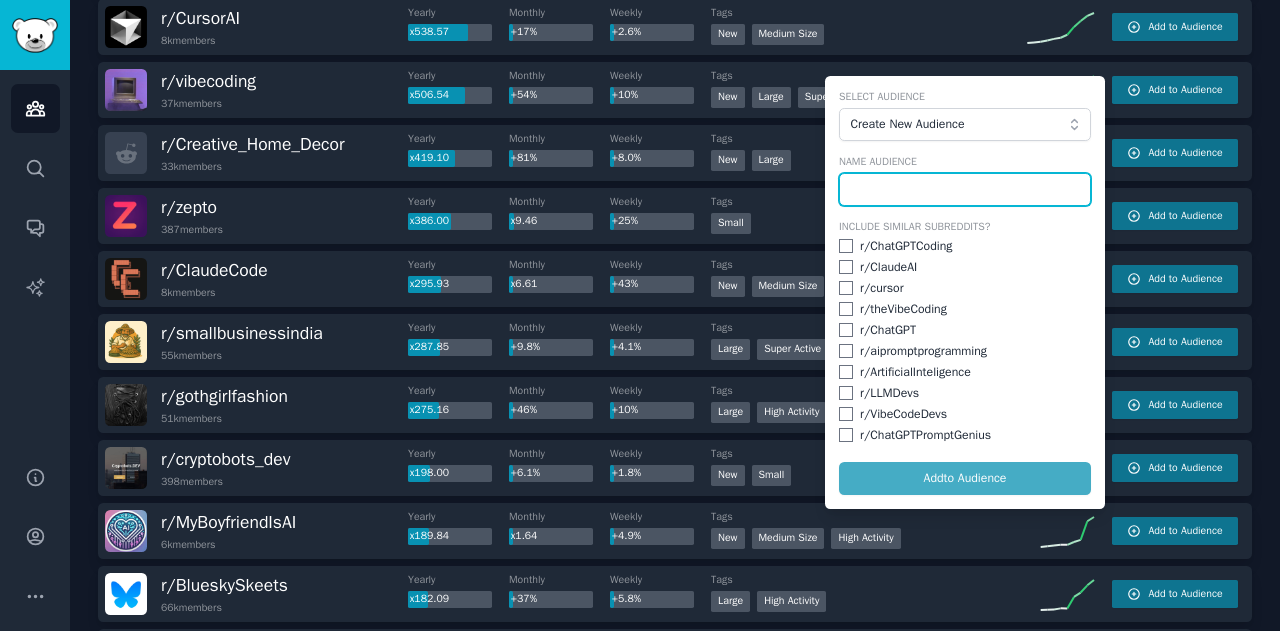 scroll, scrollTop: 346, scrollLeft: 0, axis: vertical 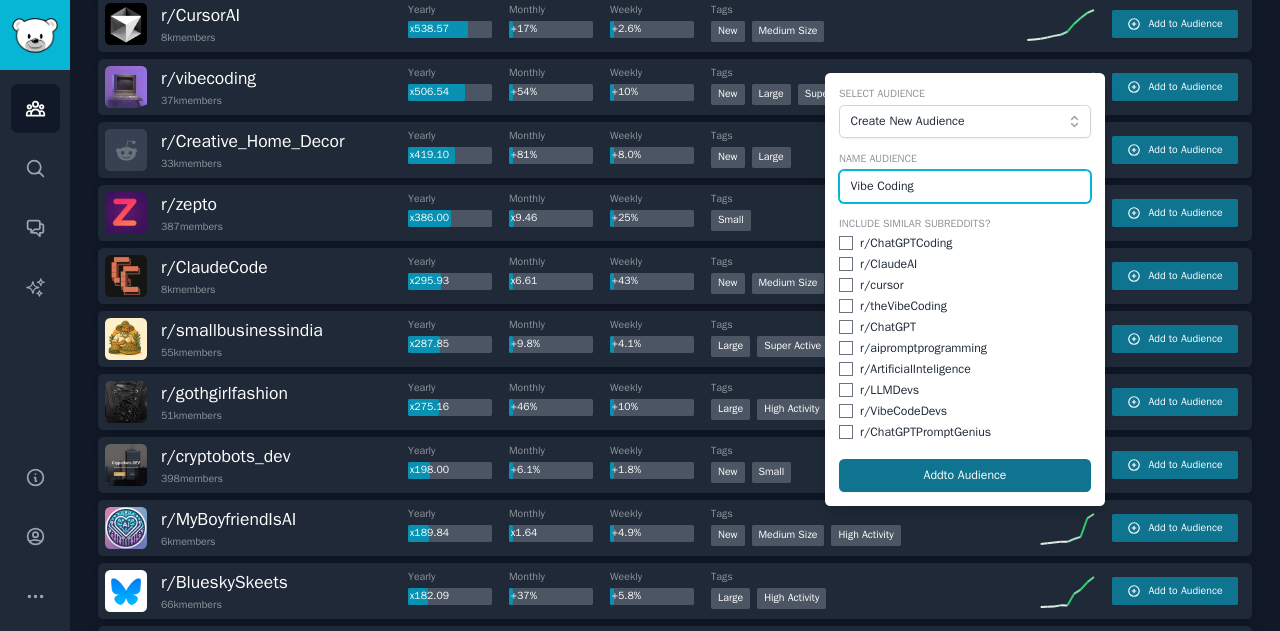 type on "Vibe Coding" 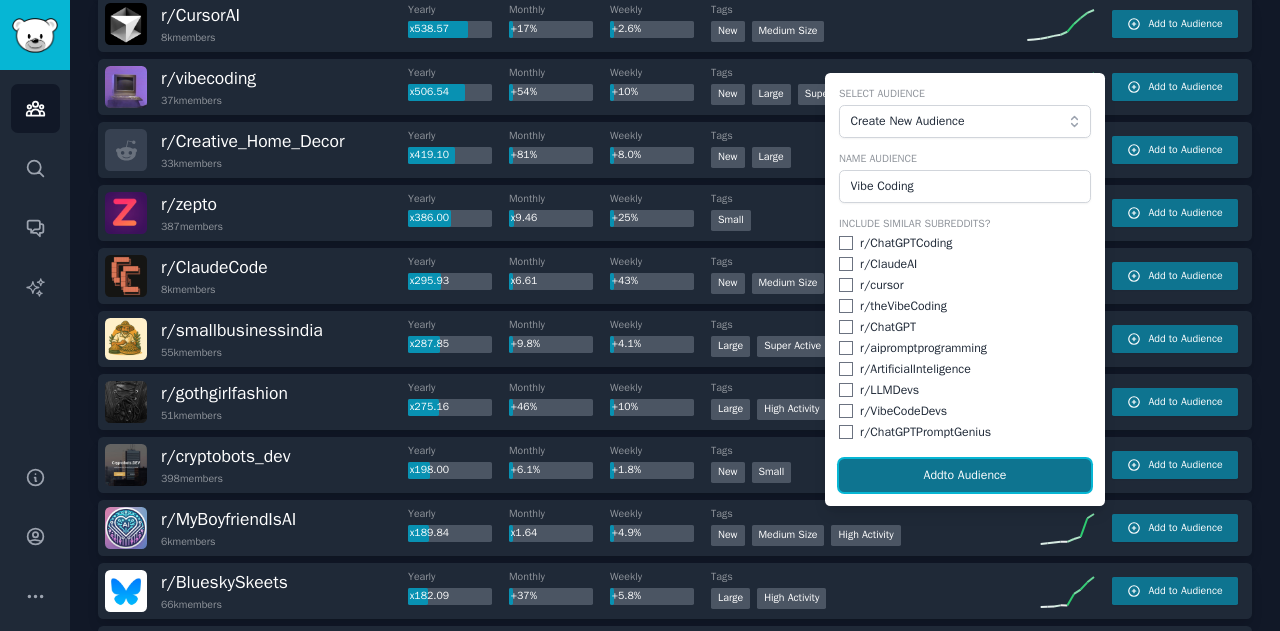 click on "Add  to Audience" at bounding box center [965, 476] 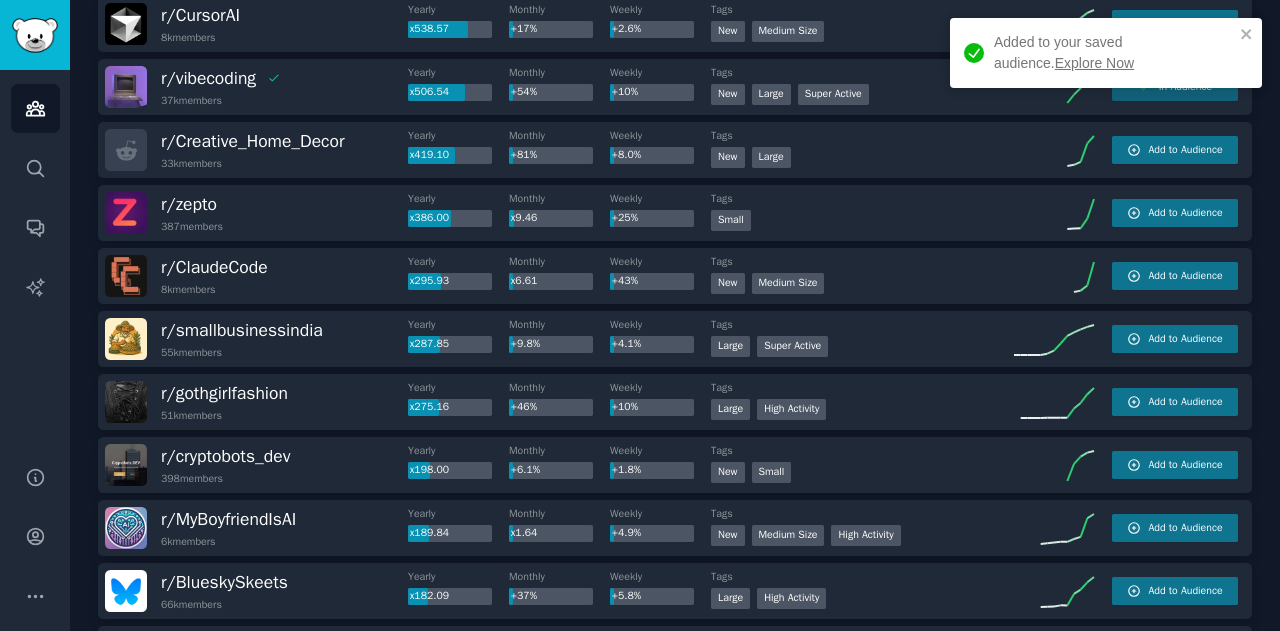 click on "Explore Now" at bounding box center (1094, 63) 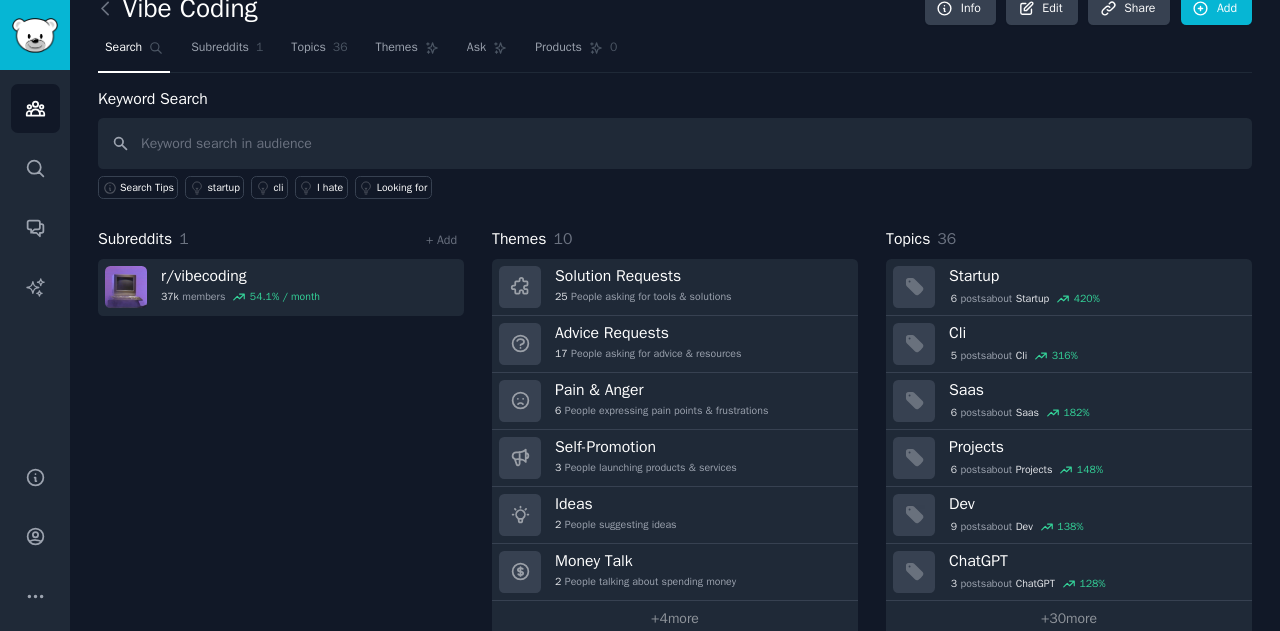 scroll, scrollTop: 54, scrollLeft: 0, axis: vertical 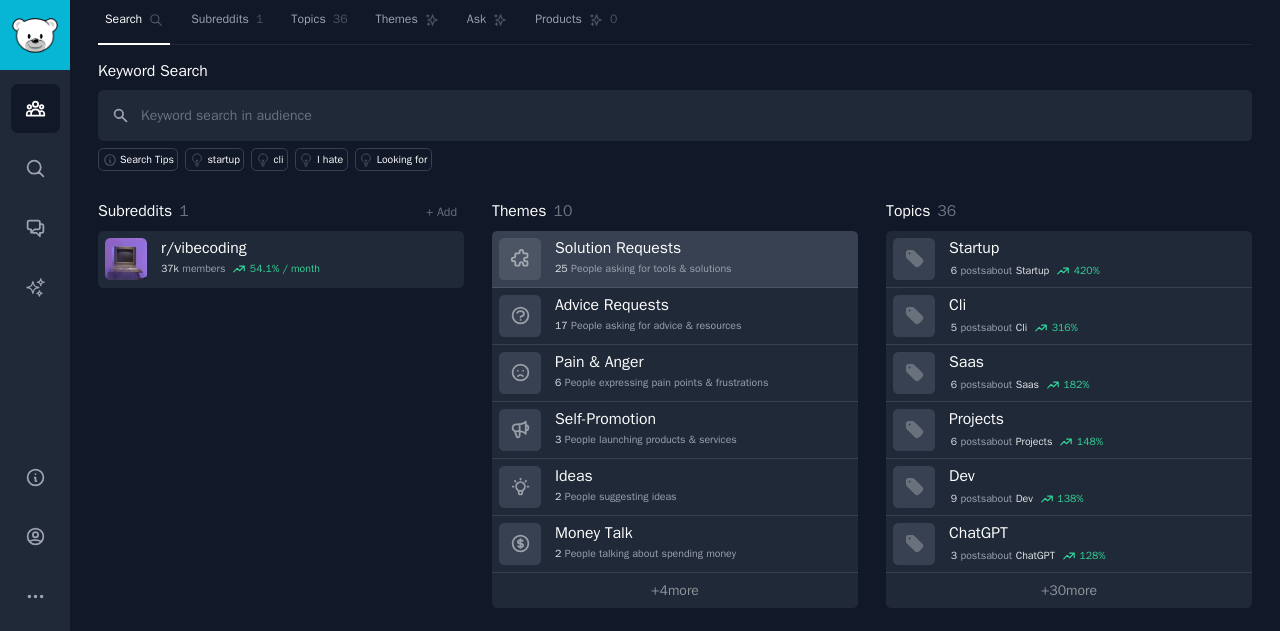 click on "25 People asking for tools & solutions" at bounding box center (643, 269) 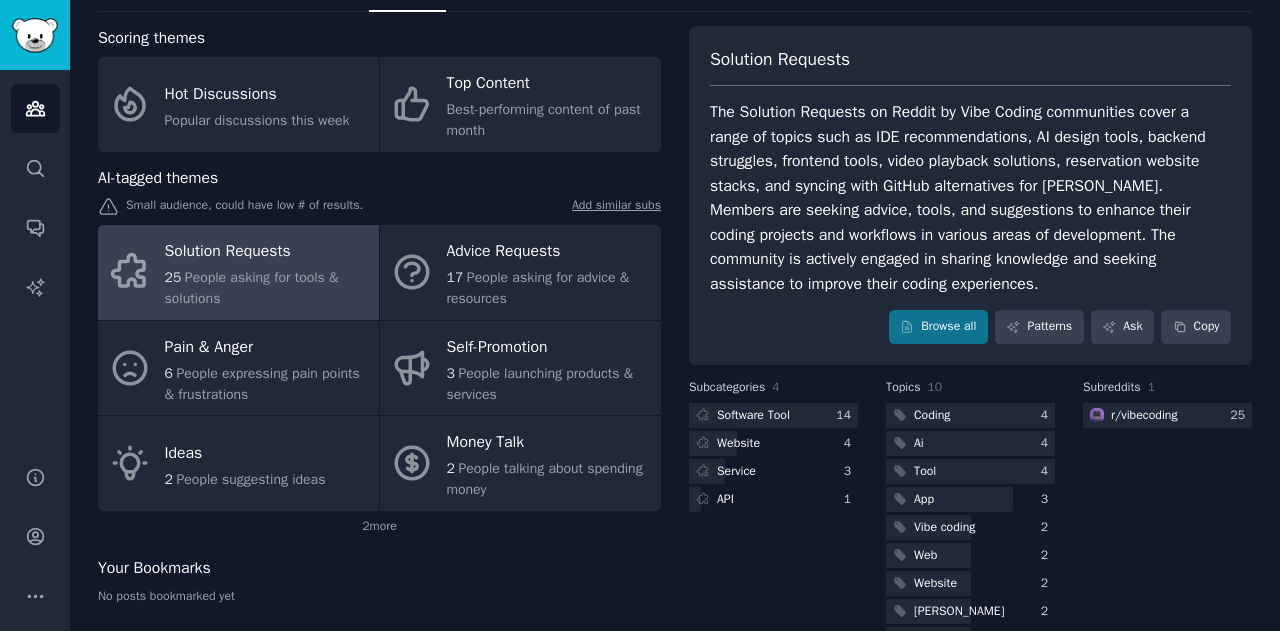 scroll, scrollTop: 0, scrollLeft: 0, axis: both 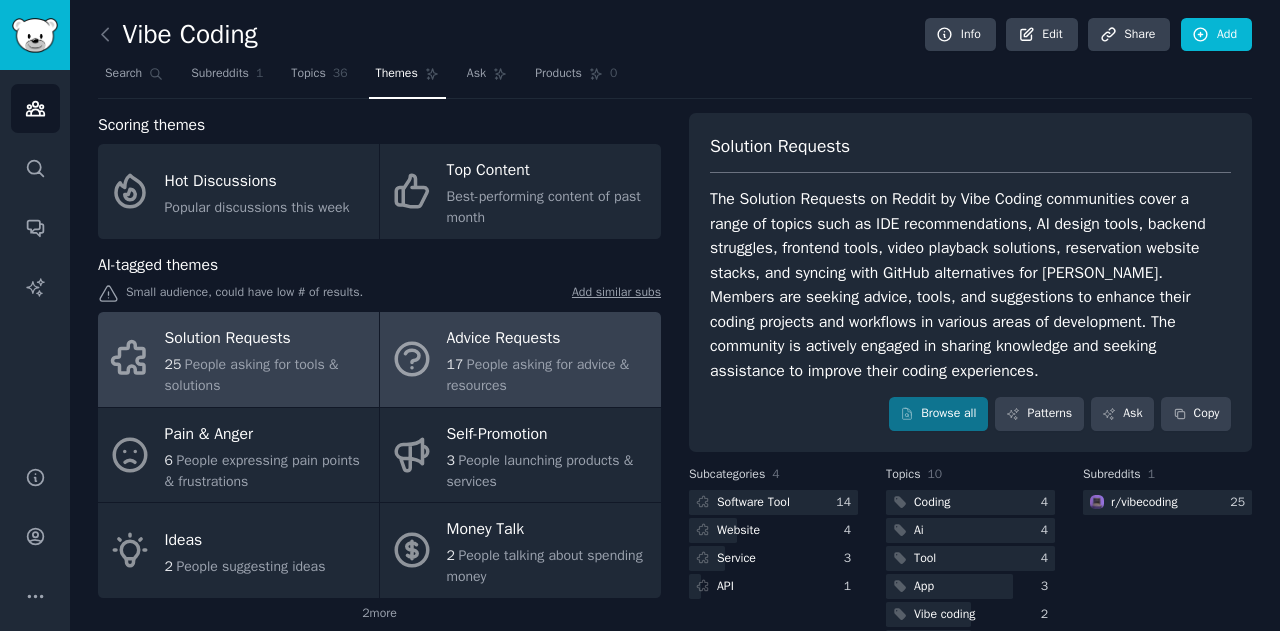 click on "Advice Requests" at bounding box center (549, 339) 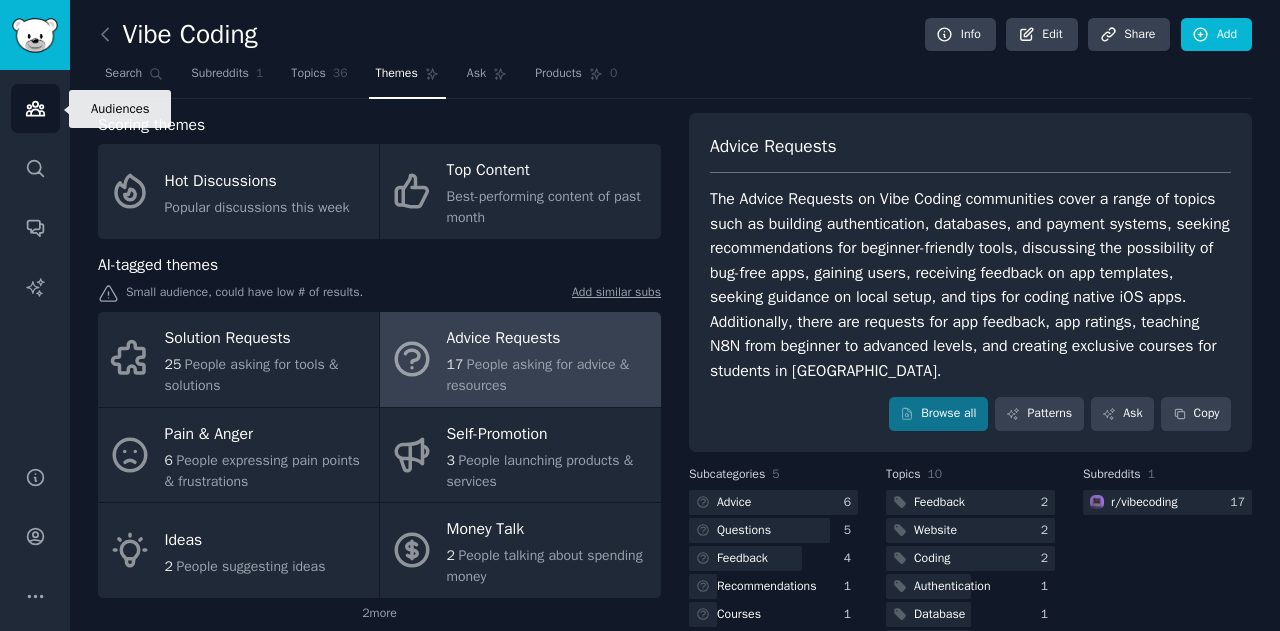 click 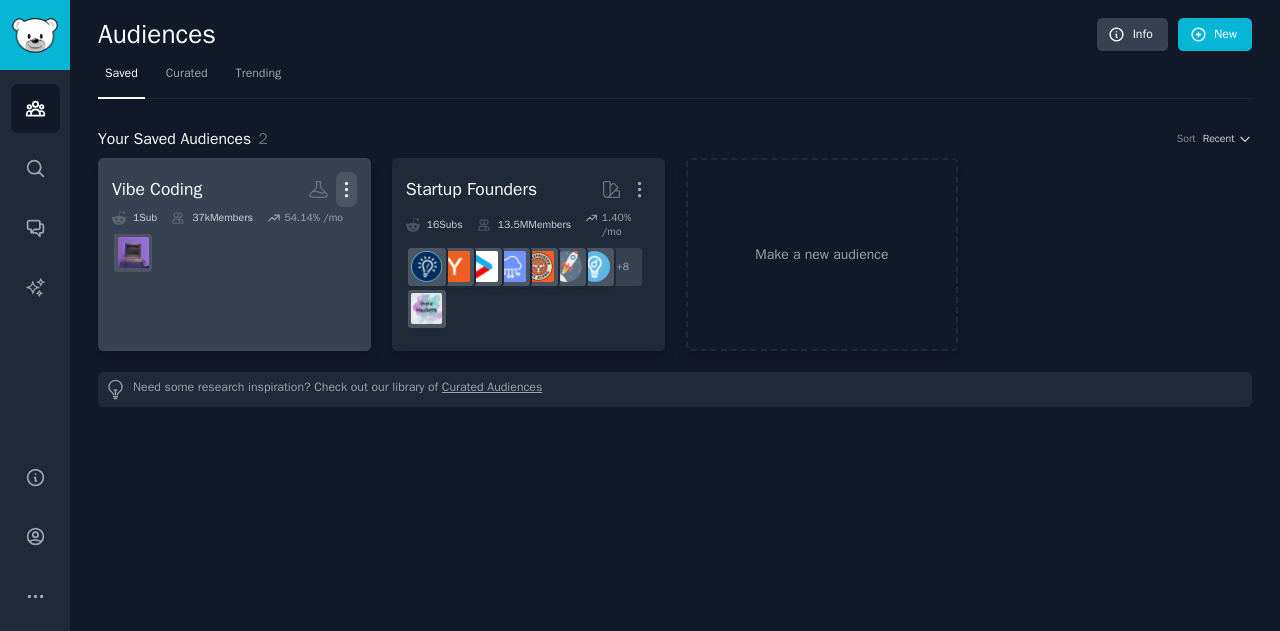 click 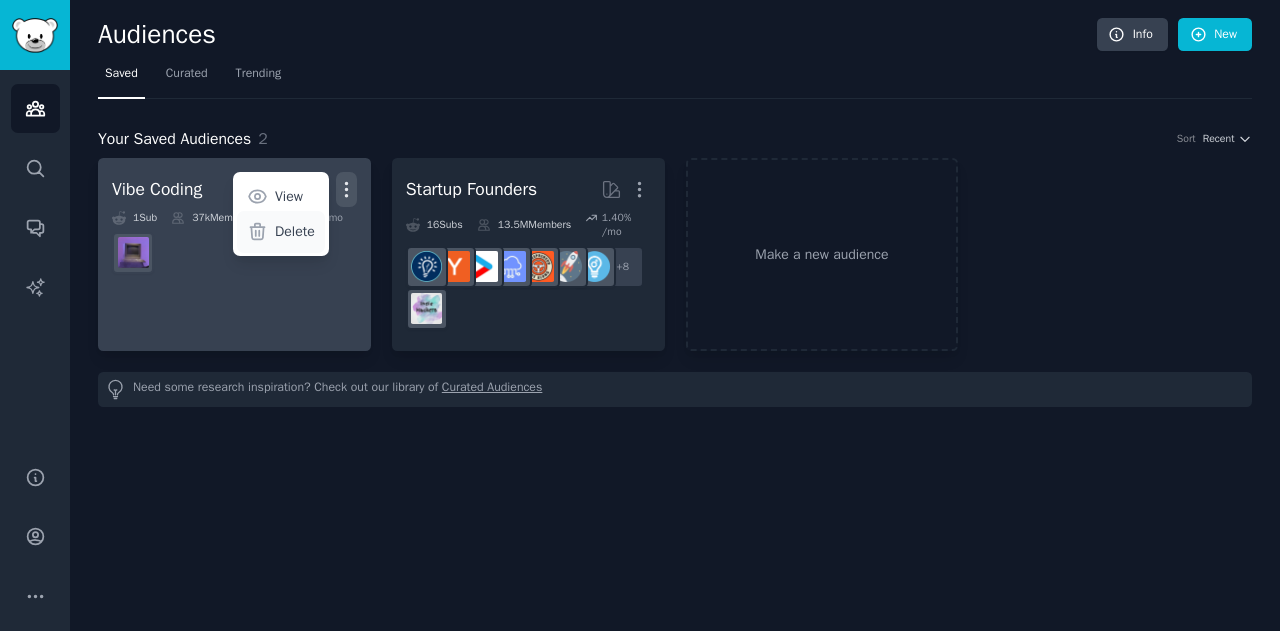 click on "Delete" at bounding box center (295, 231) 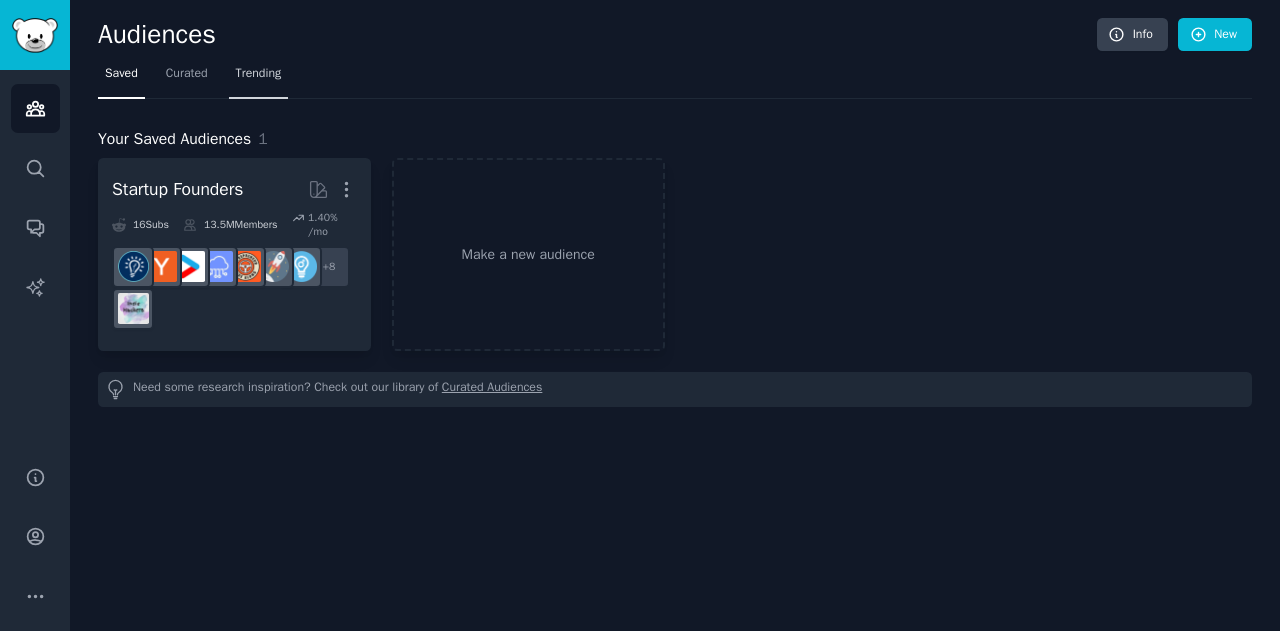 click on "Trending" at bounding box center [259, 78] 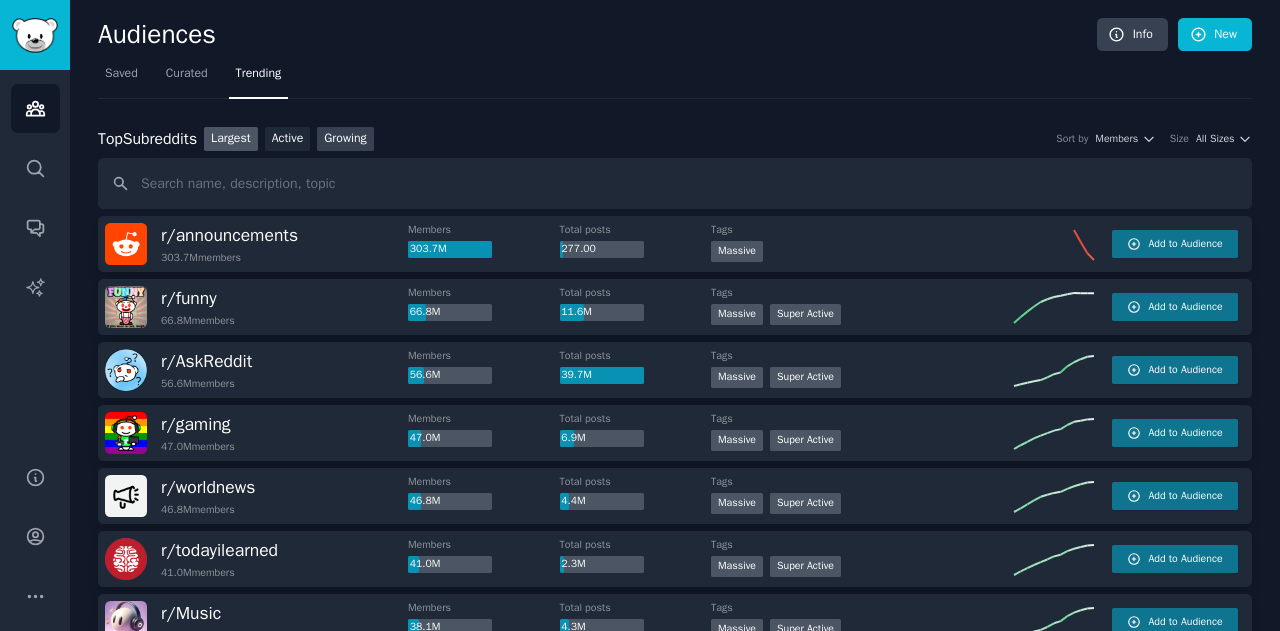 click on "Growing" at bounding box center [345, 139] 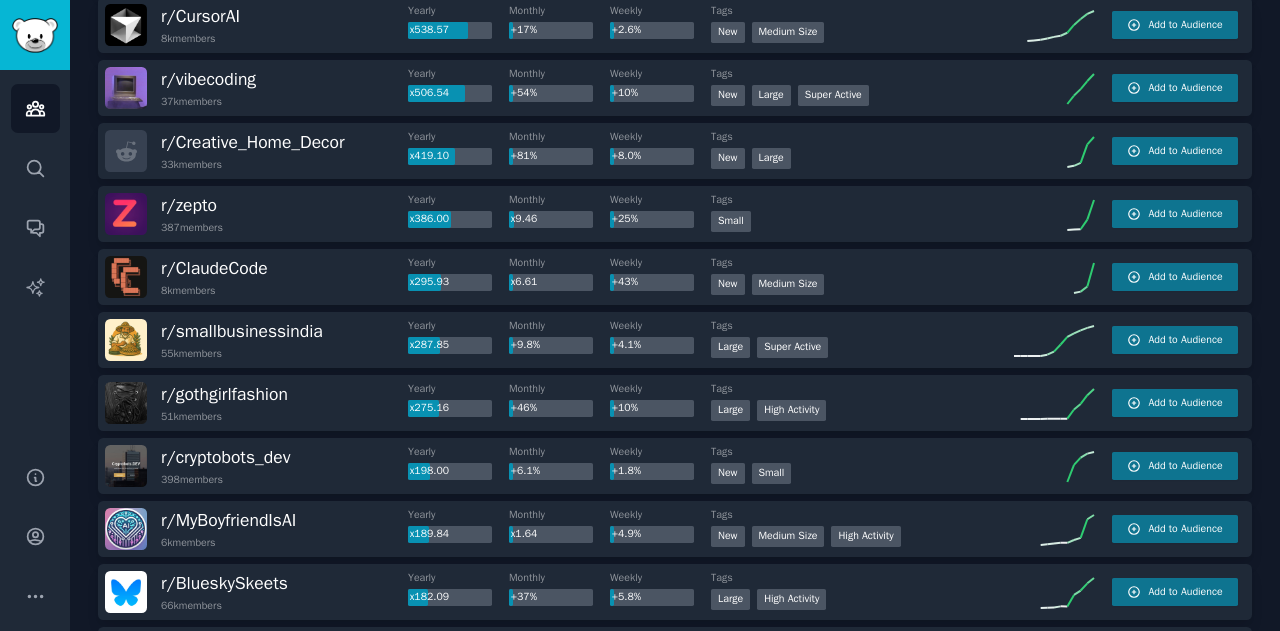 scroll, scrollTop: 346, scrollLeft: 0, axis: vertical 